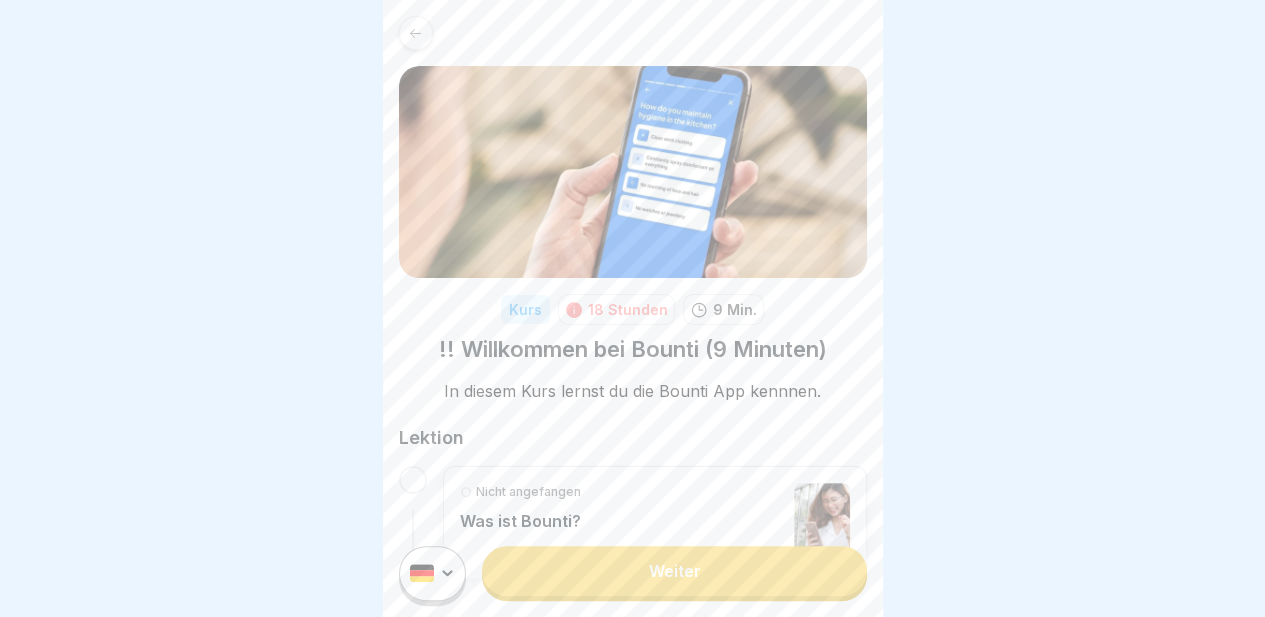 scroll, scrollTop: 15, scrollLeft: 0, axis: vertical 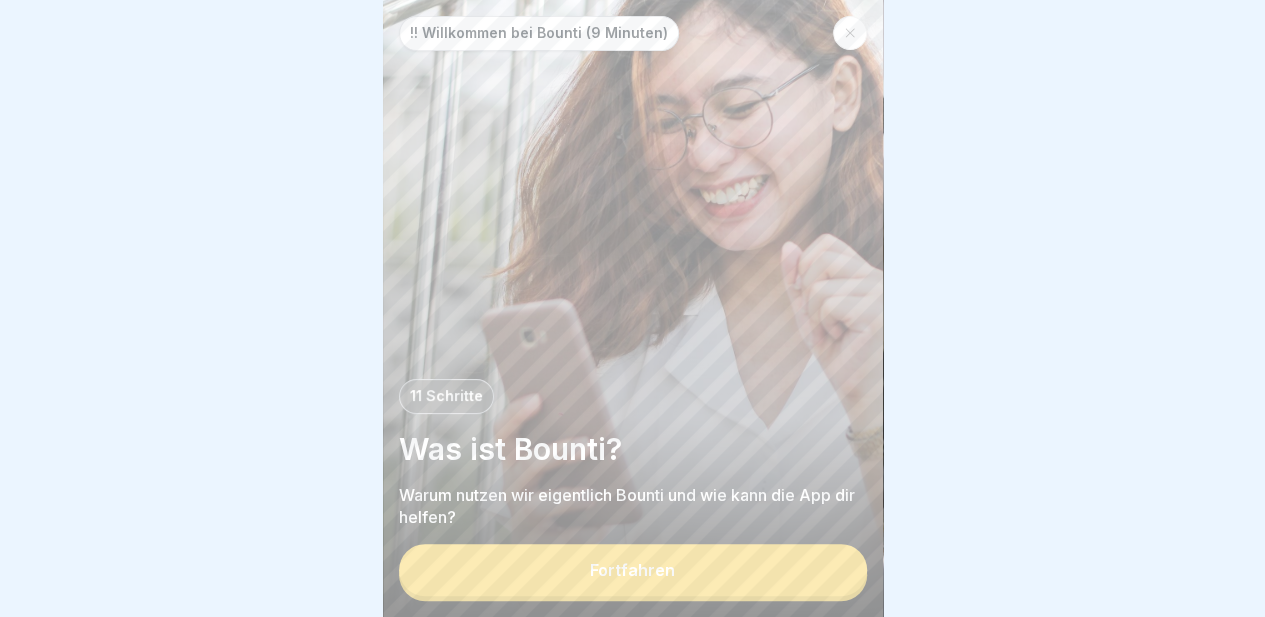 click on "Fortfahren" at bounding box center (632, 570) 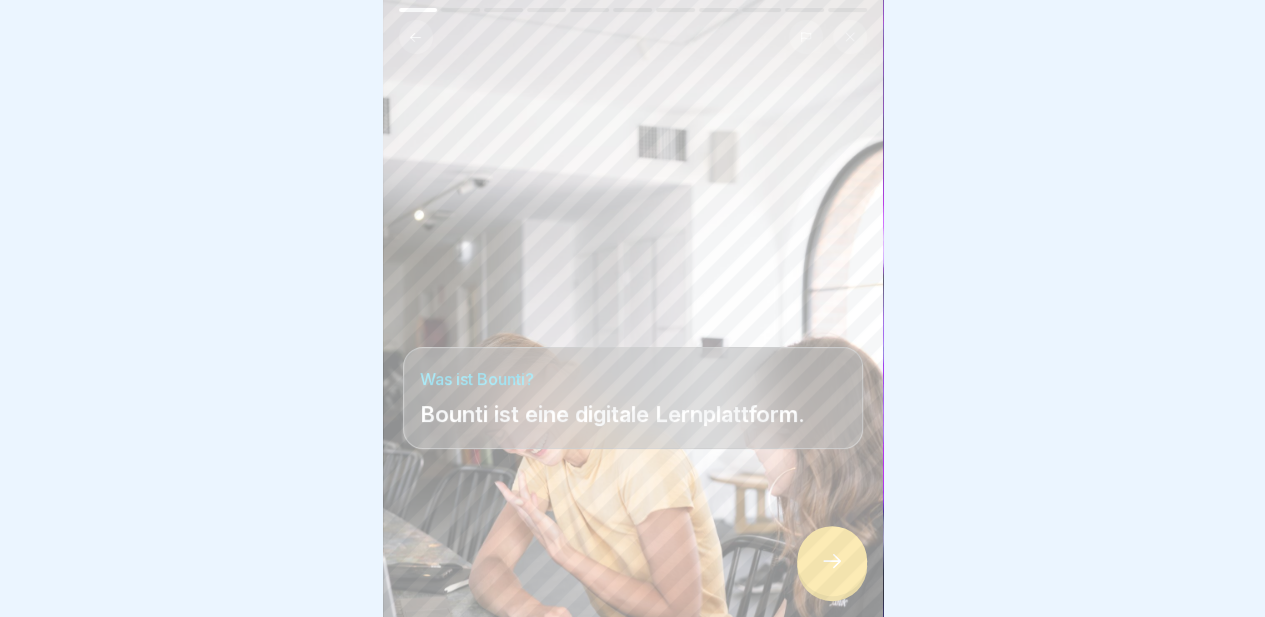 click 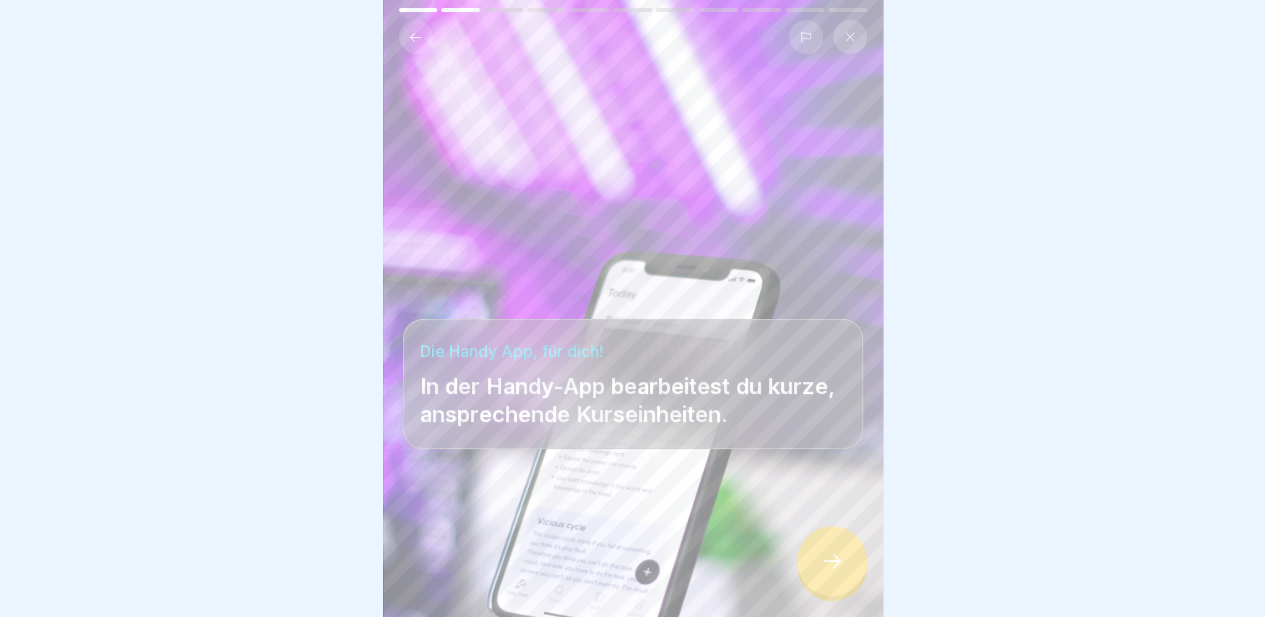 click 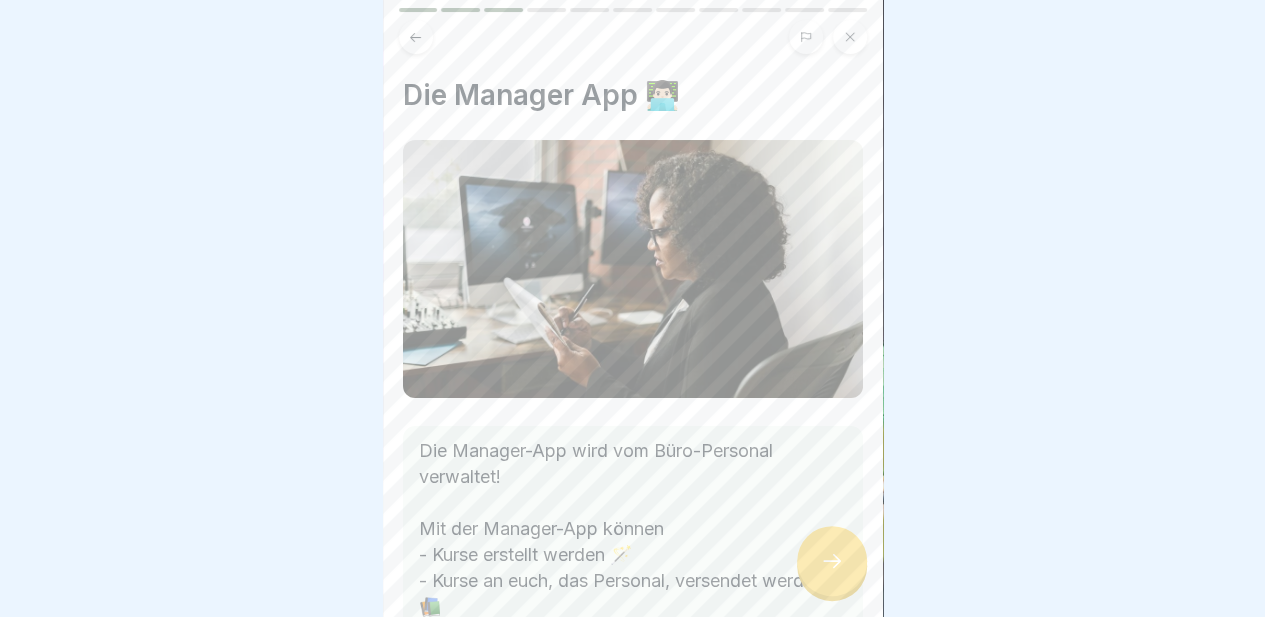 click 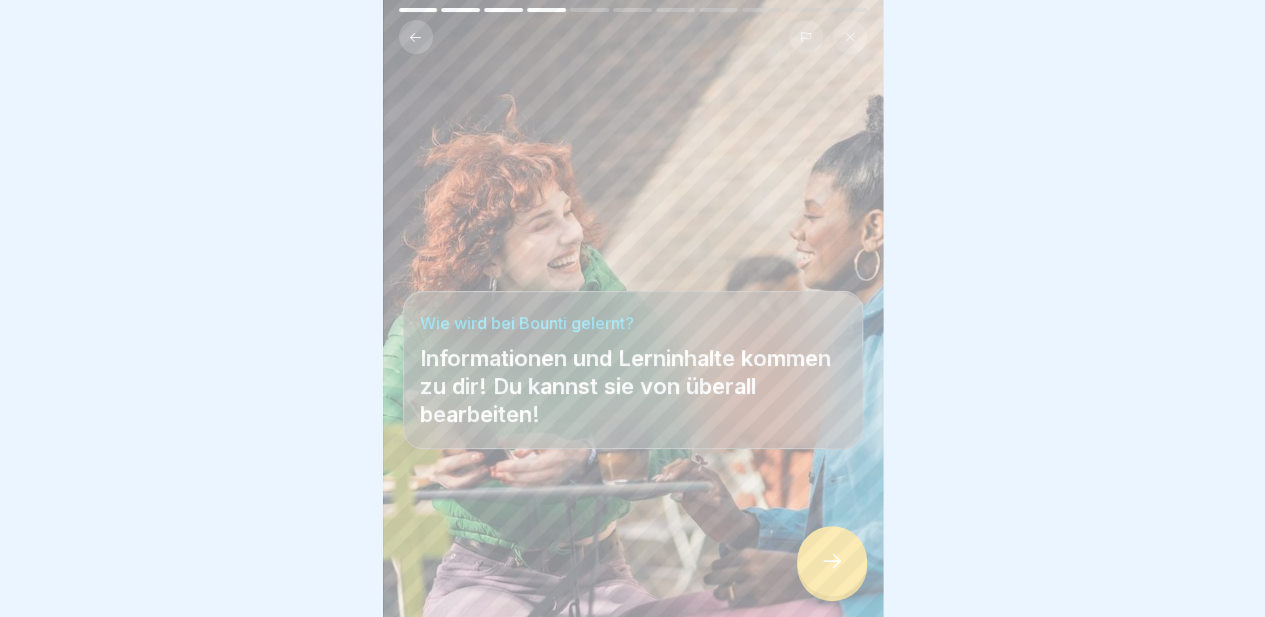 click 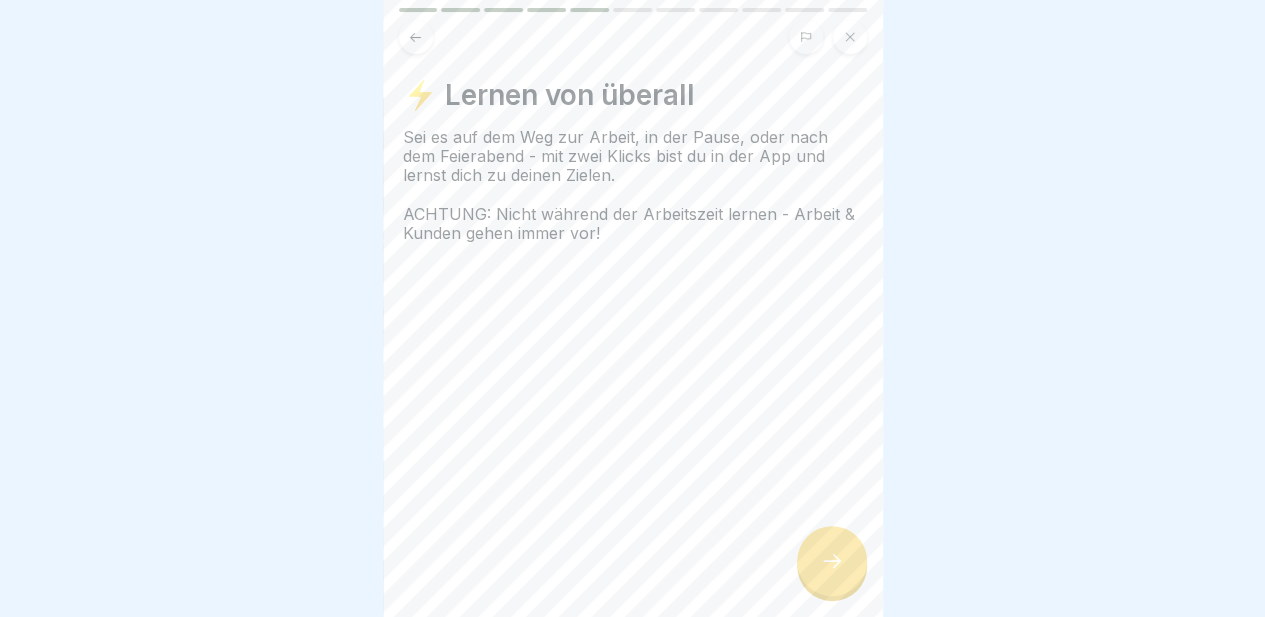 click 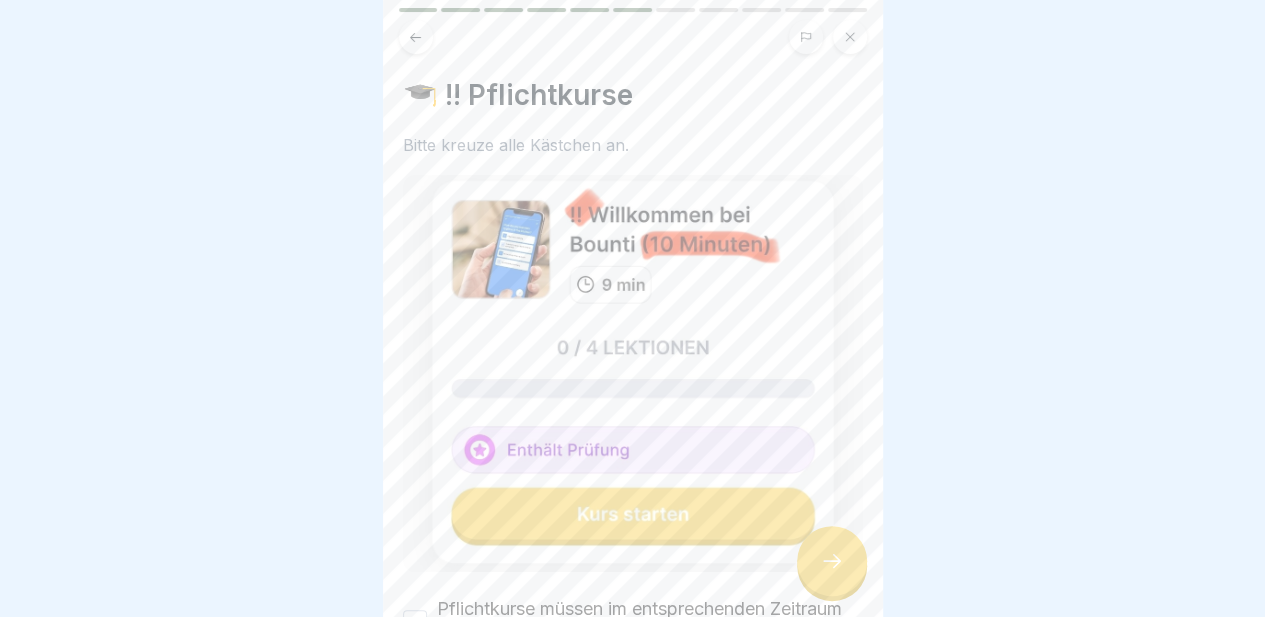 click at bounding box center (633, 373) 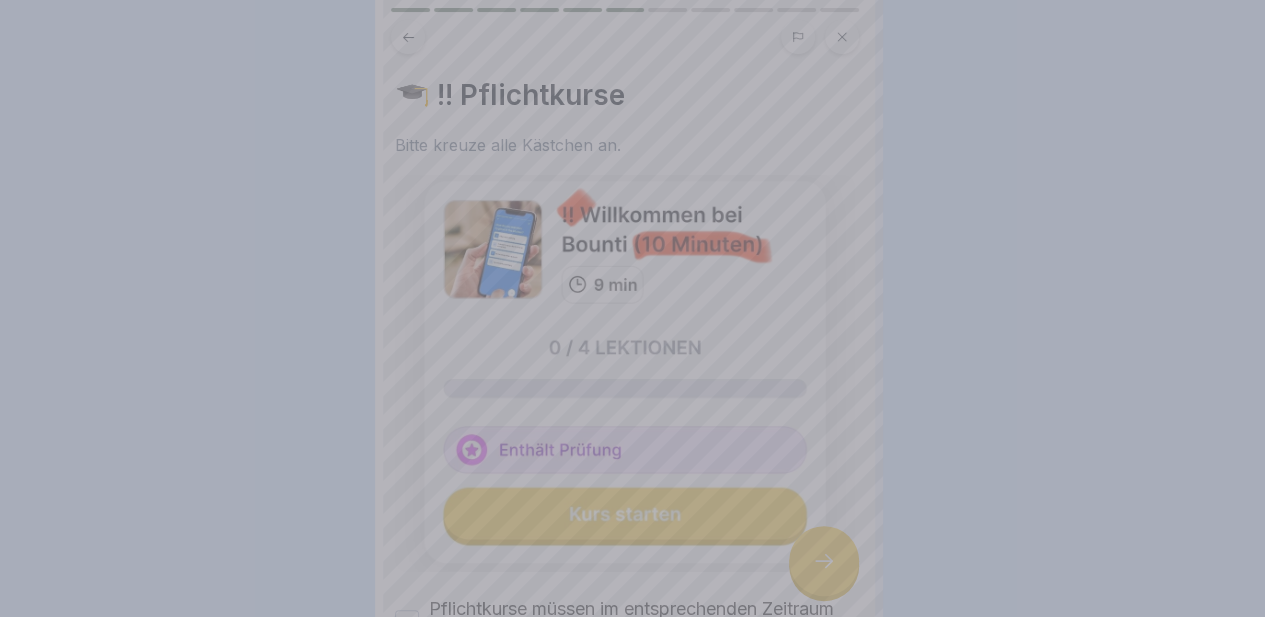 scroll, scrollTop: 0, scrollLeft: 0, axis: both 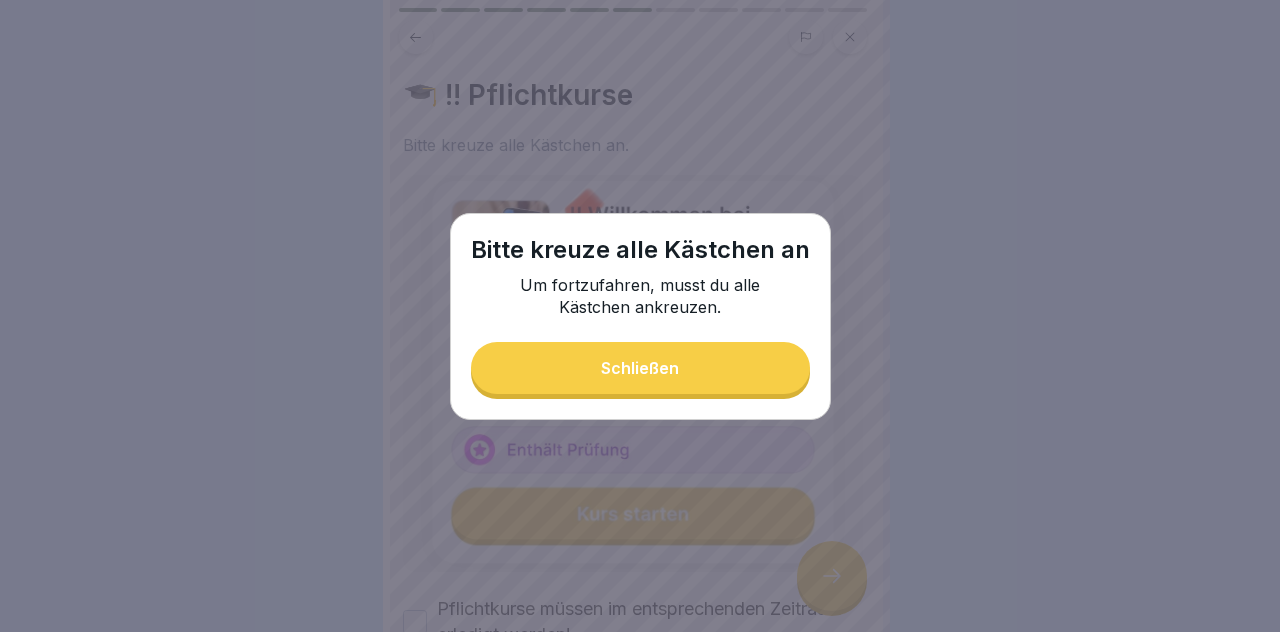 drag, startPoint x: 654, startPoint y: 369, endPoint x: 868, endPoint y: 413, distance: 218.47655 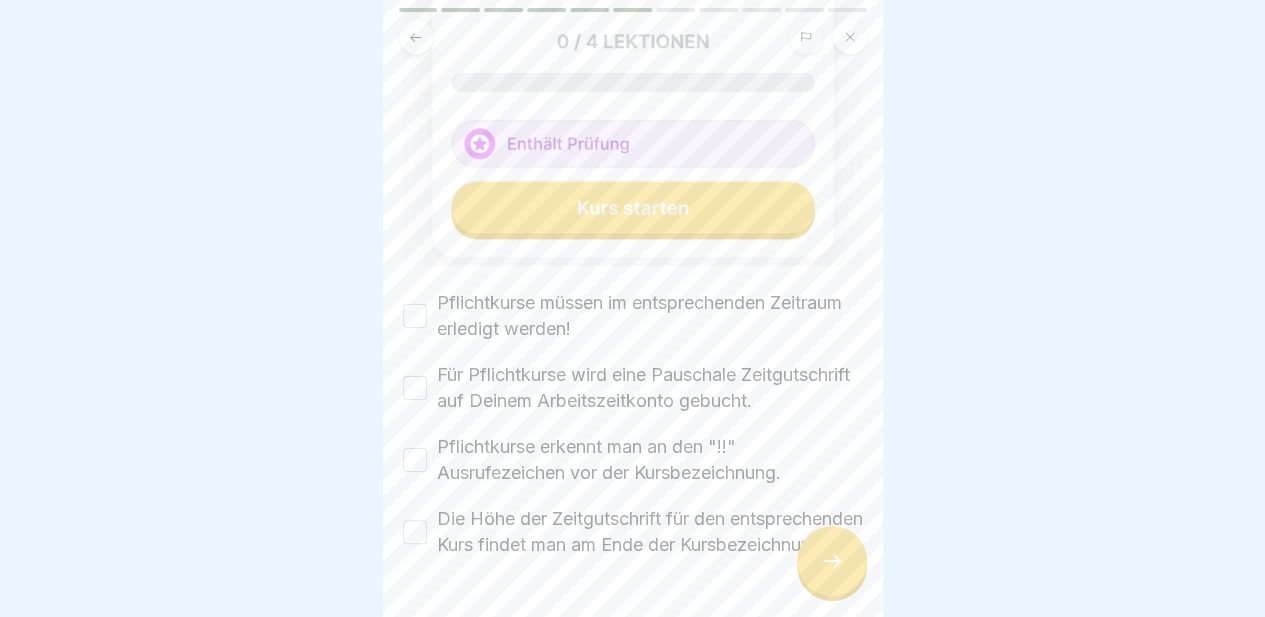 scroll, scrollTop: 406, scrollLeft: 0, axis: vertical 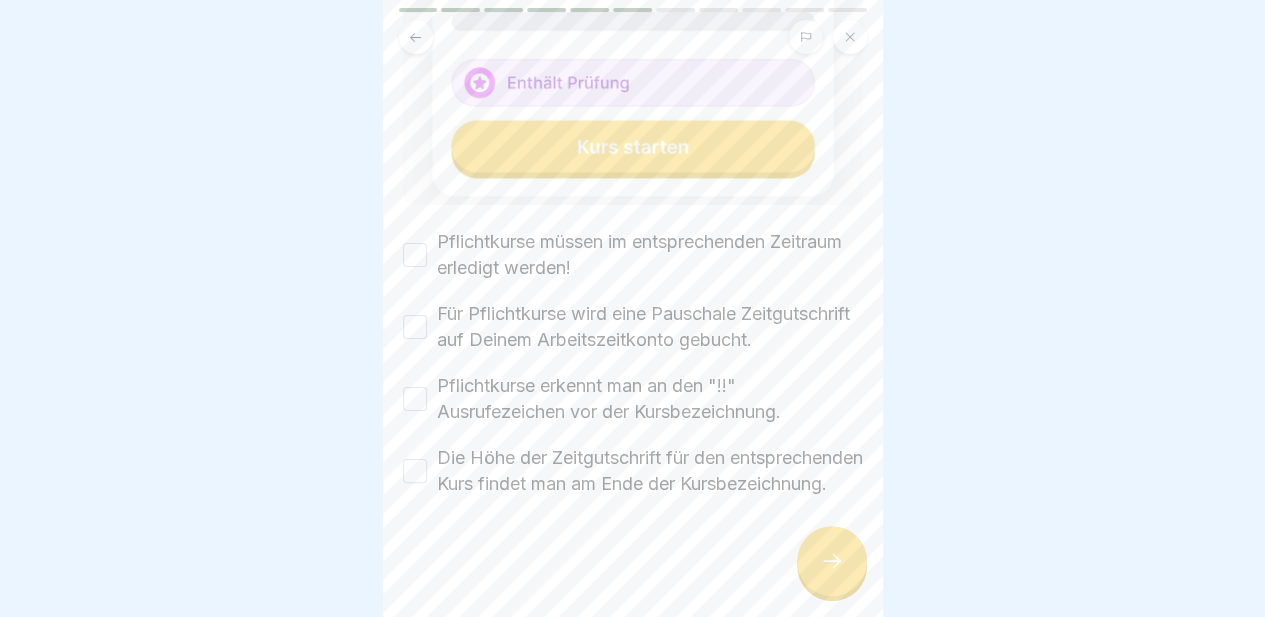 drag, startPoint x: 416, startPoint y: 203, endPoint x: 423, endPoint y: 228, distance: 25.96151 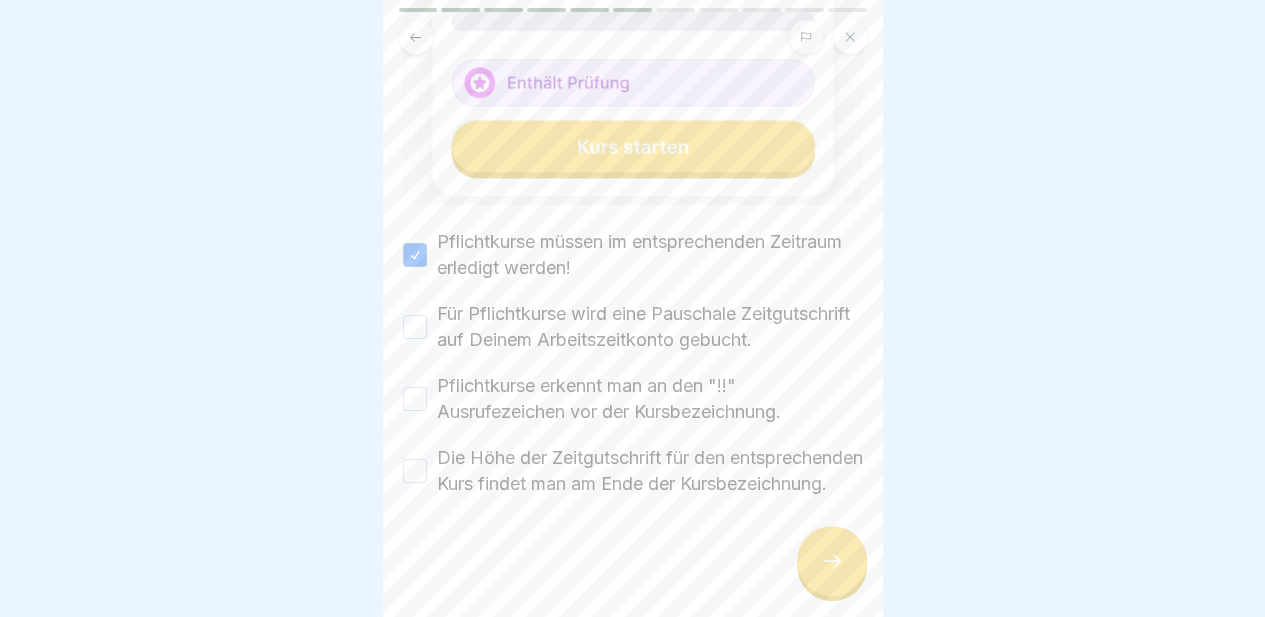 click on "Für Pflichtkurse wird eine Pauschale Zeitgutschrift auf Deinem Arbeitszeitkonto gebucht." at bounding box center [415, 327] 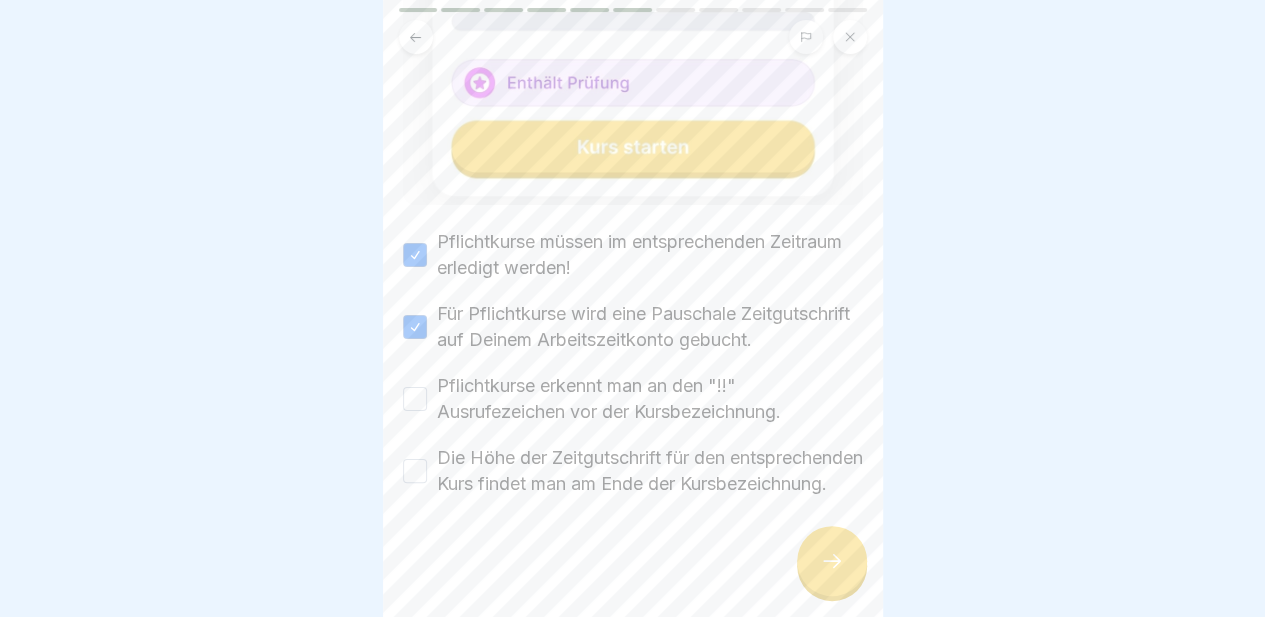 drag, startPoint x: 416, startPoint y: 375, endPoint x: 416, endPoint y: 394, distance: 19 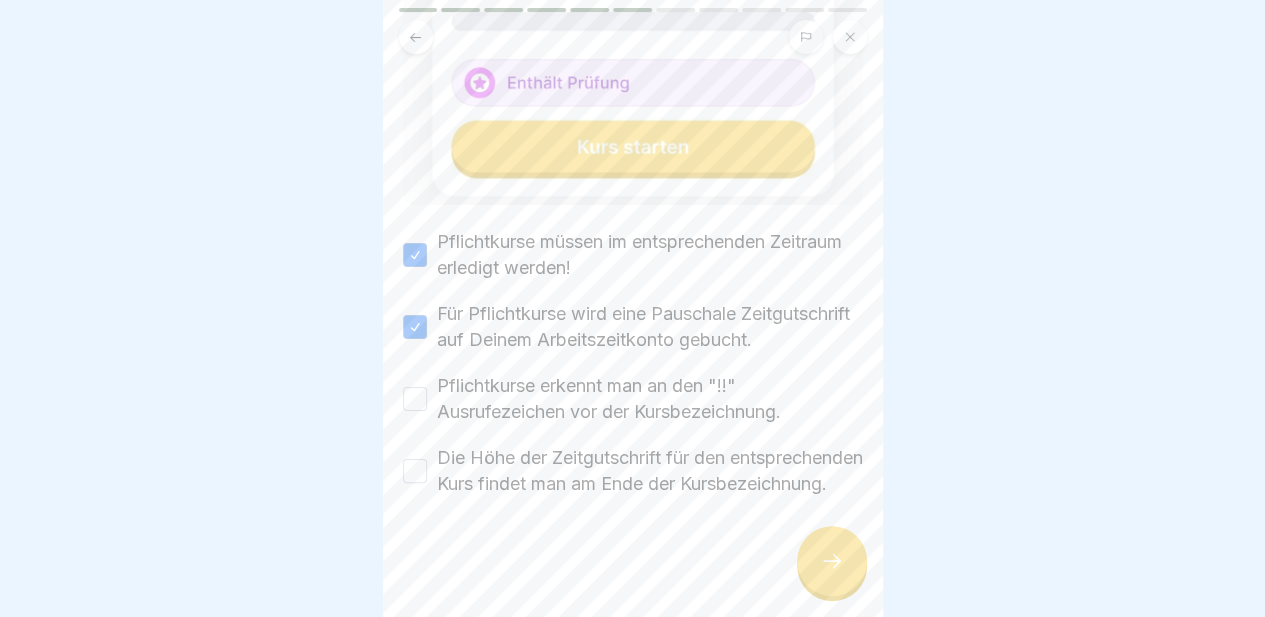 drag, startPoint x: 414, startPoint y: 366, endPoint x: 418, endPoint y: 413, distance: 47.169907 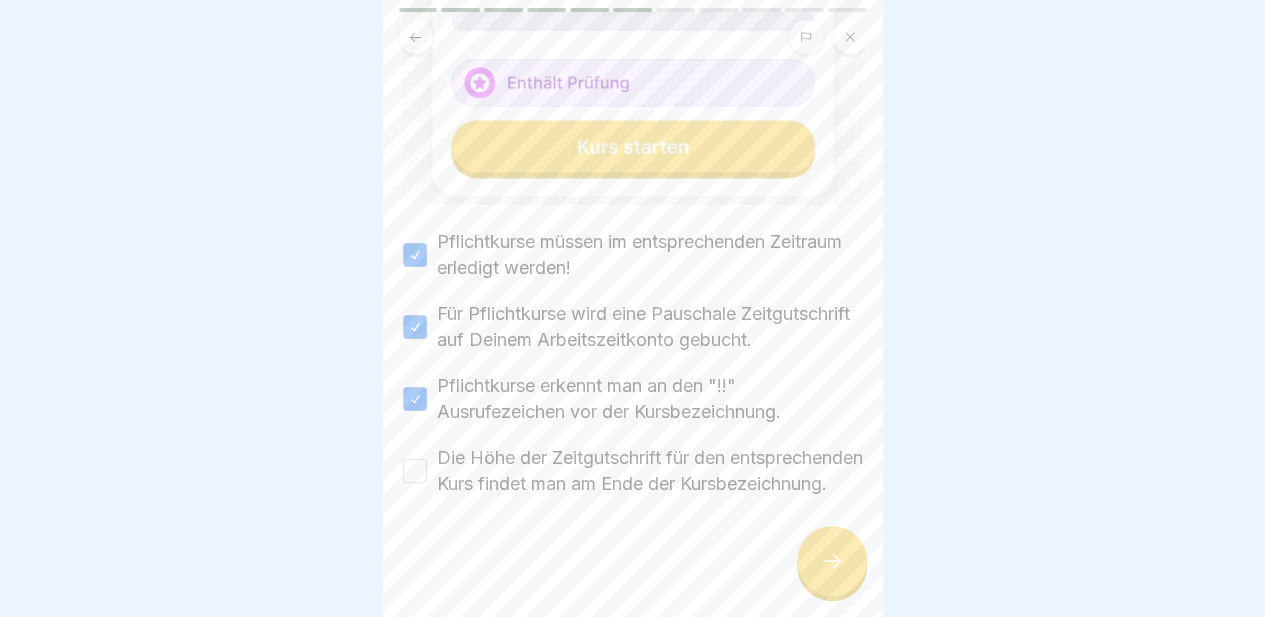 drag, startPoint x: 407, startPoint y: 461, endPoint x: 438, endPoint y: 473, distance: 33.24154 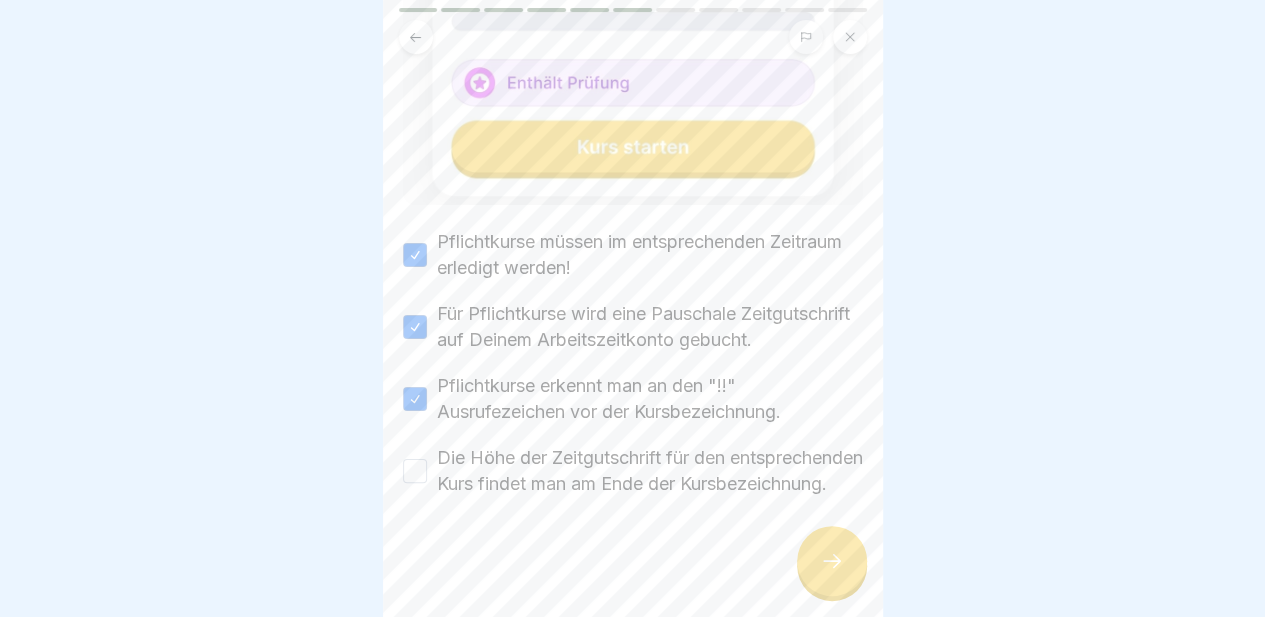 click on "Die Höhe der Zeitgutschrift für den entsprechenden Kurs findet man am Ende der Kursbezeichnung." at bounding box center (415, 471) 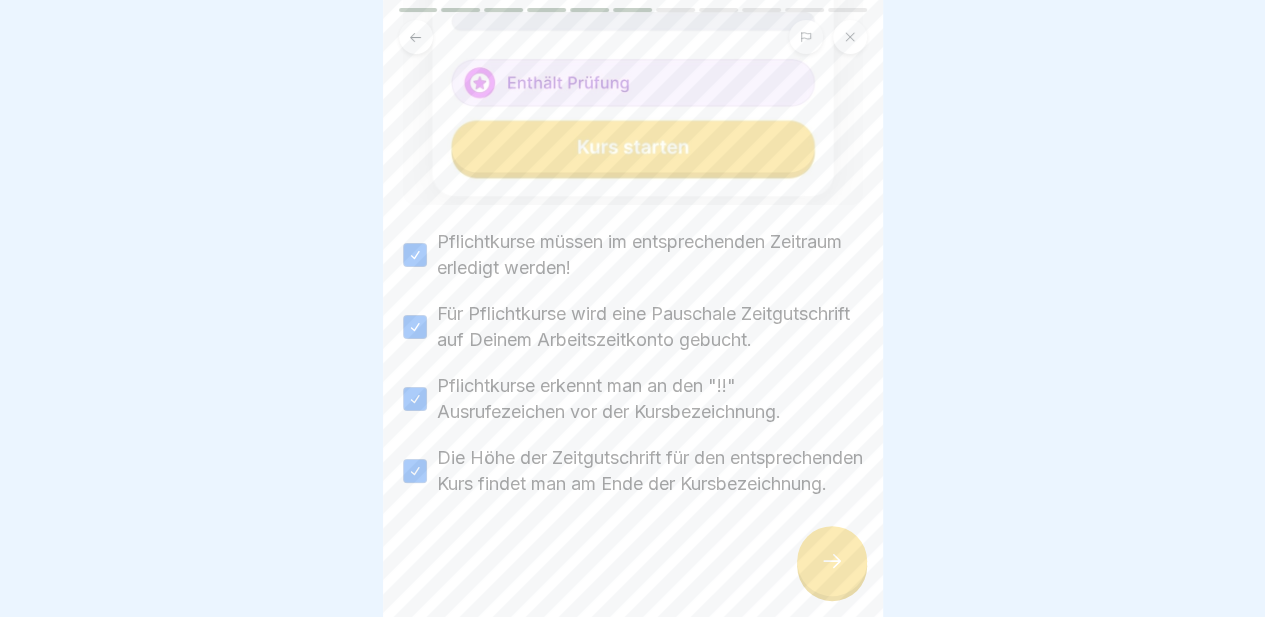 click 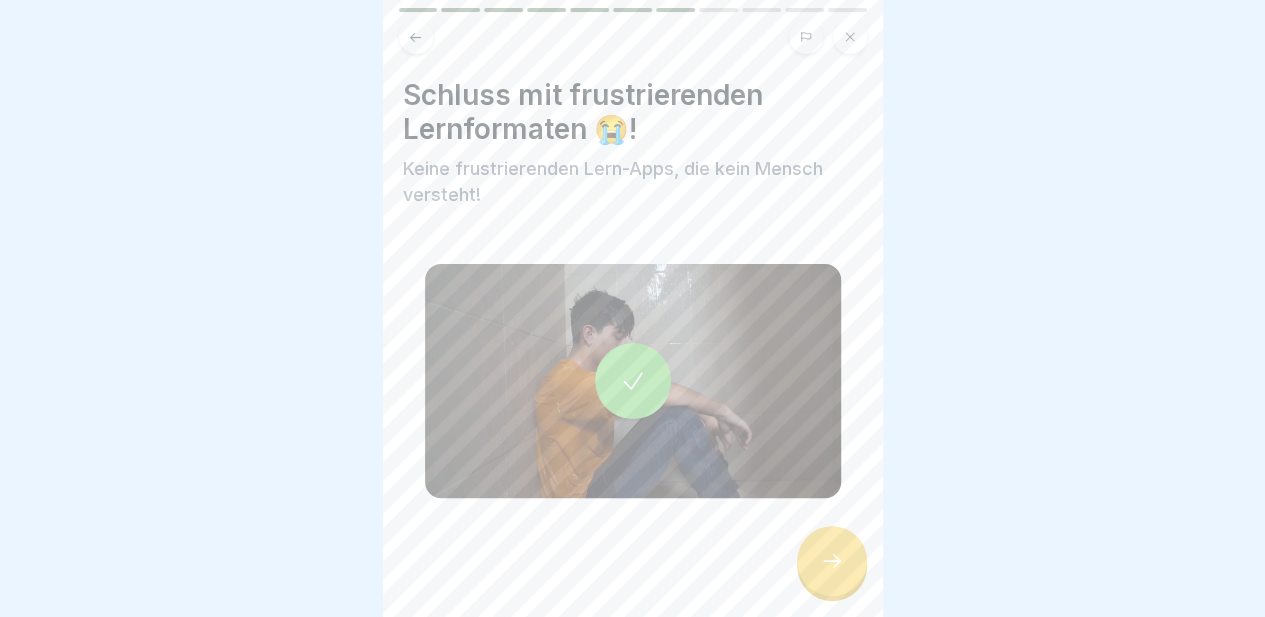 click 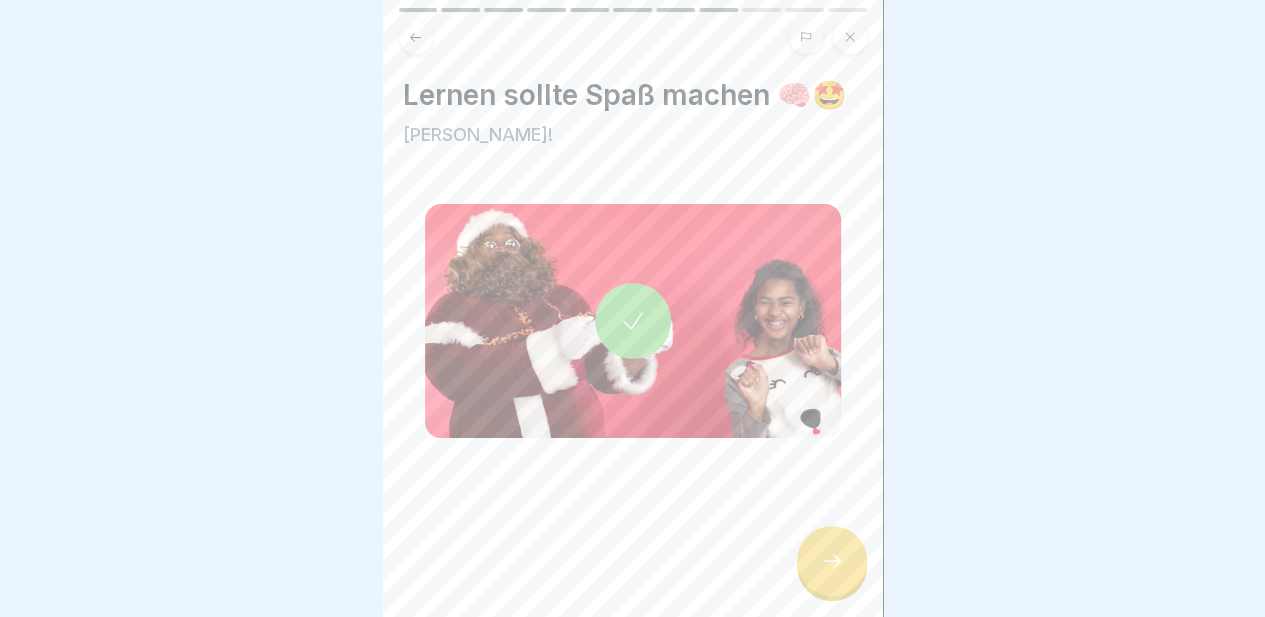 click 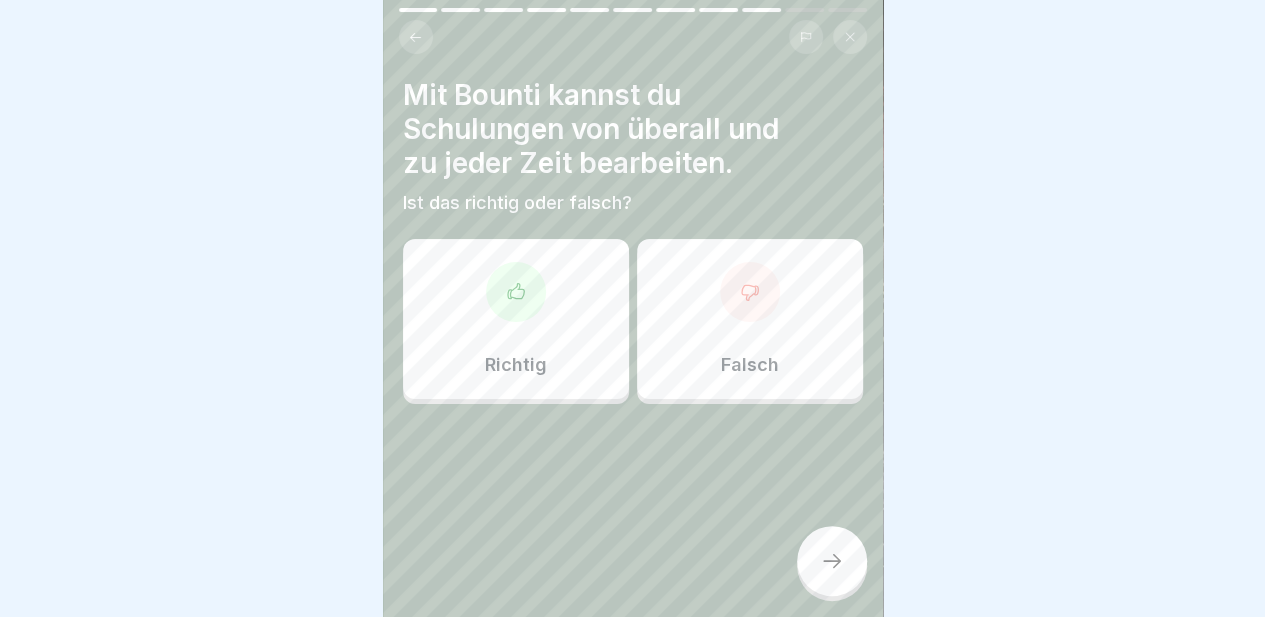 click 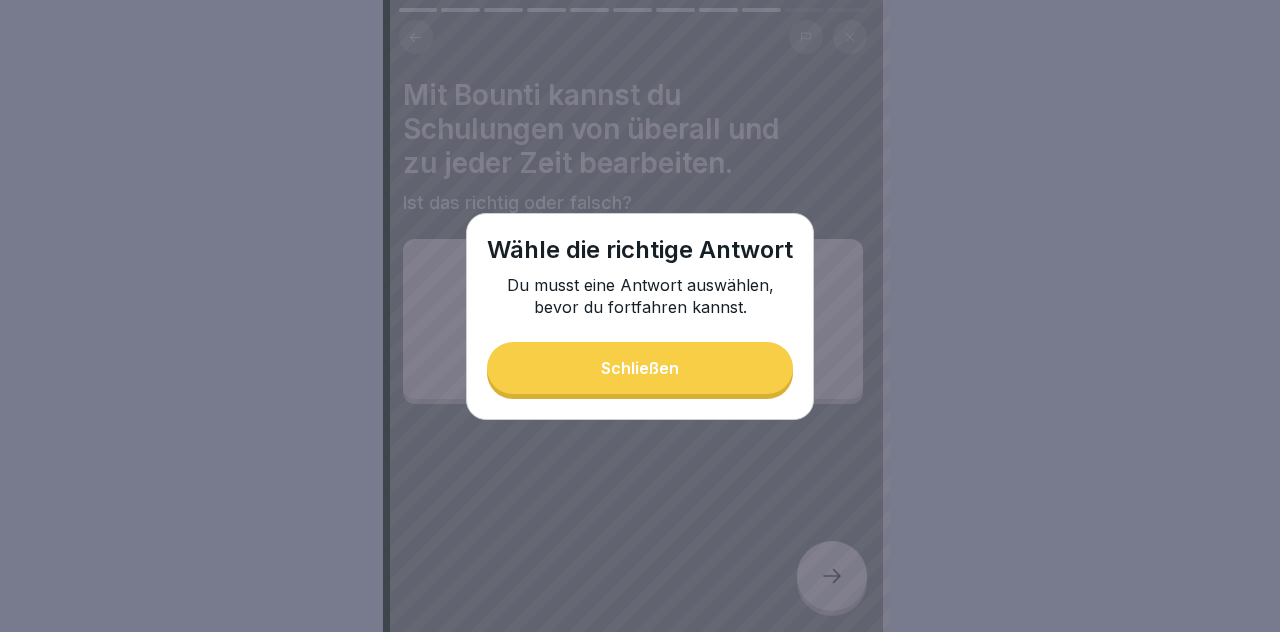 click on "Schließen" at bounding box center [640, 368] 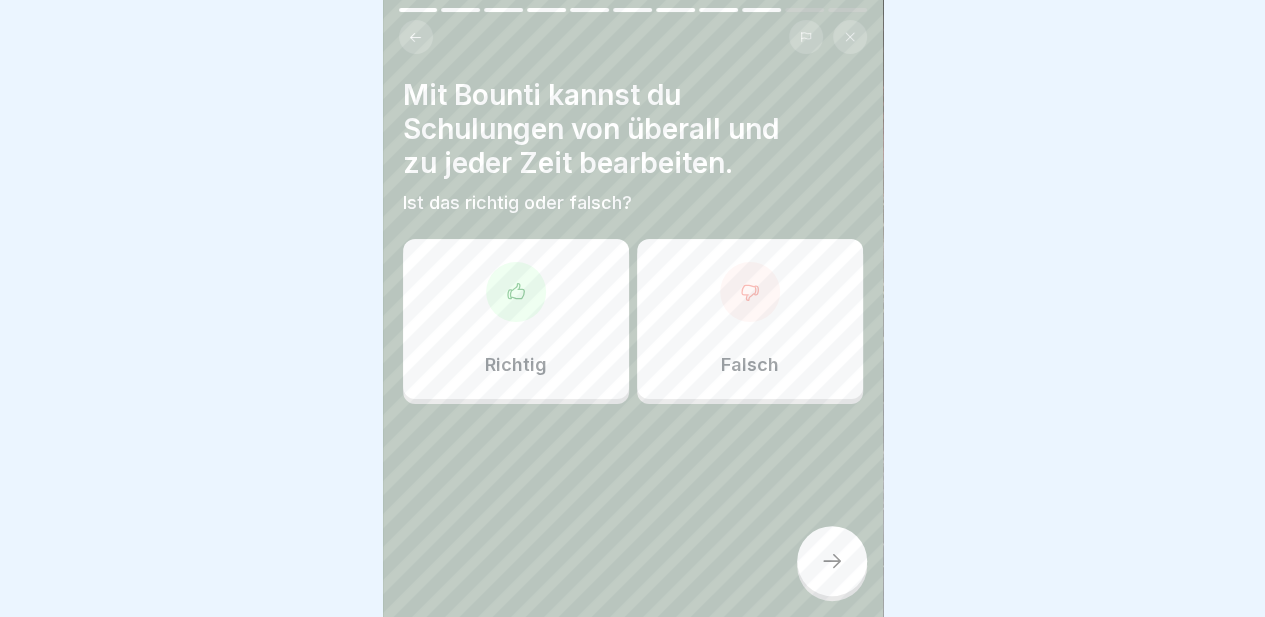 click at bounding box center (516, 292) 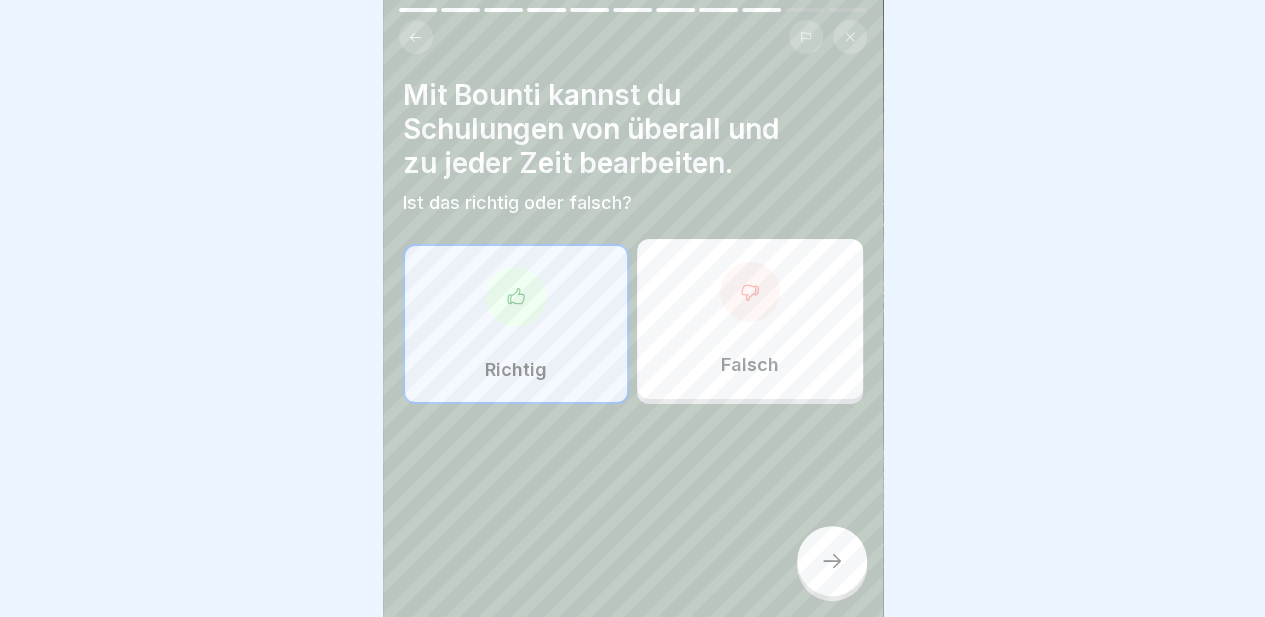 click 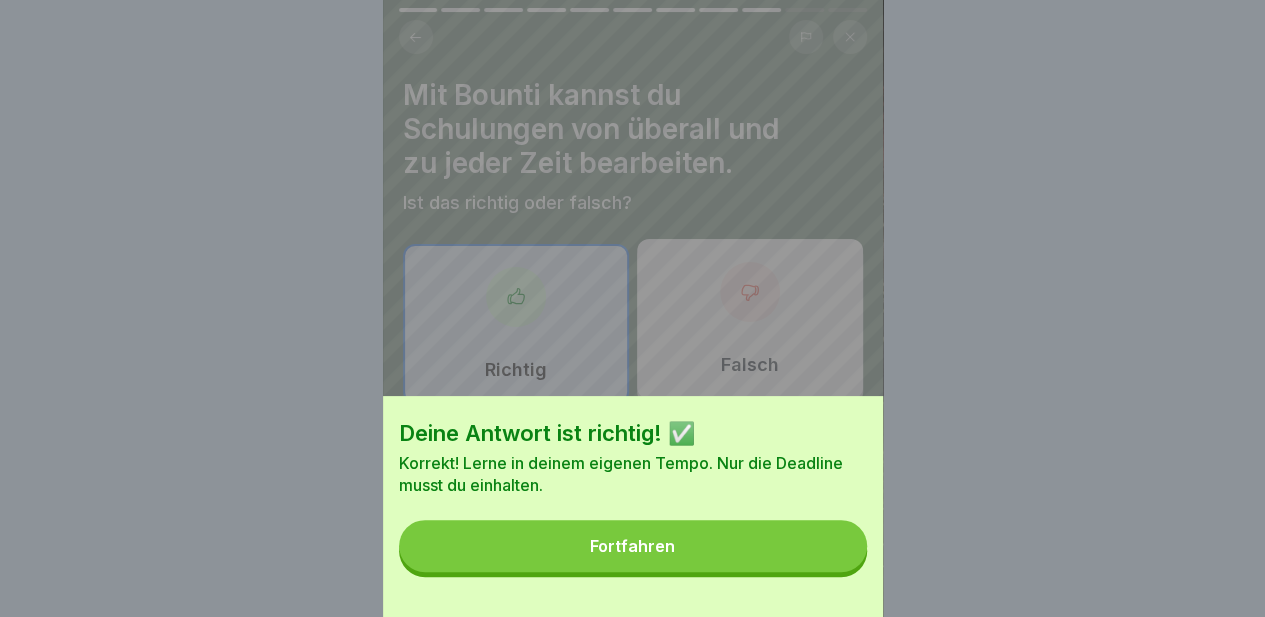 drag, startPoint x: 660, startPoint y: 565, endPoint x: 759, endPoint y: 565, distance: 99 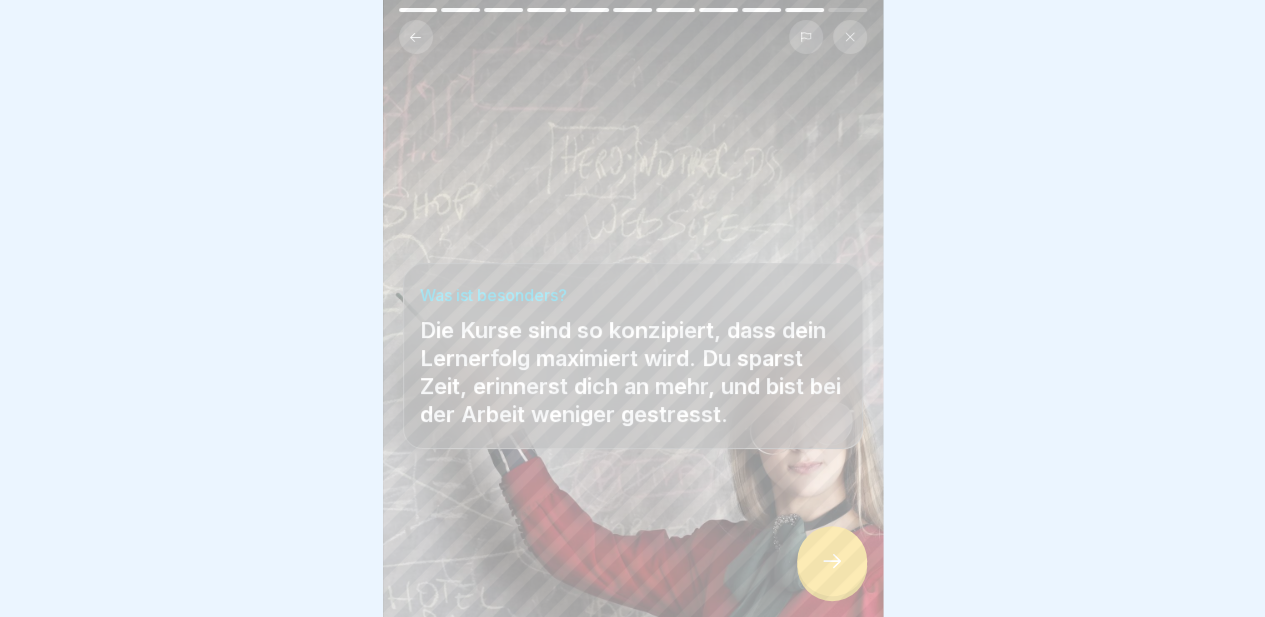 click 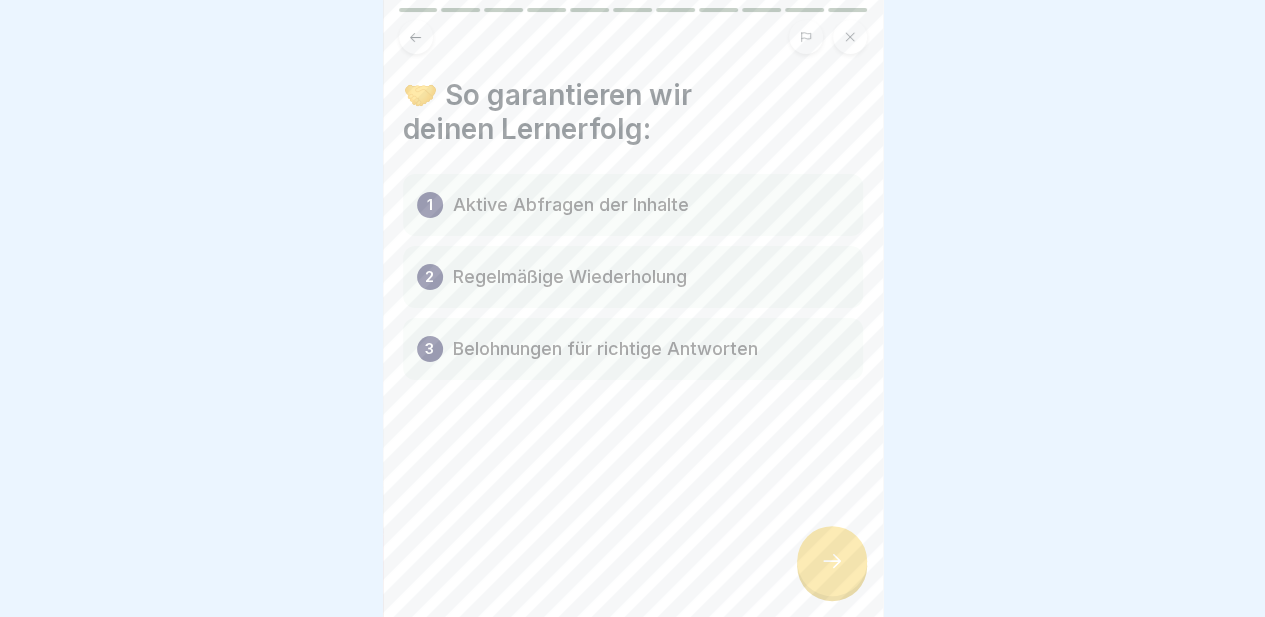 click 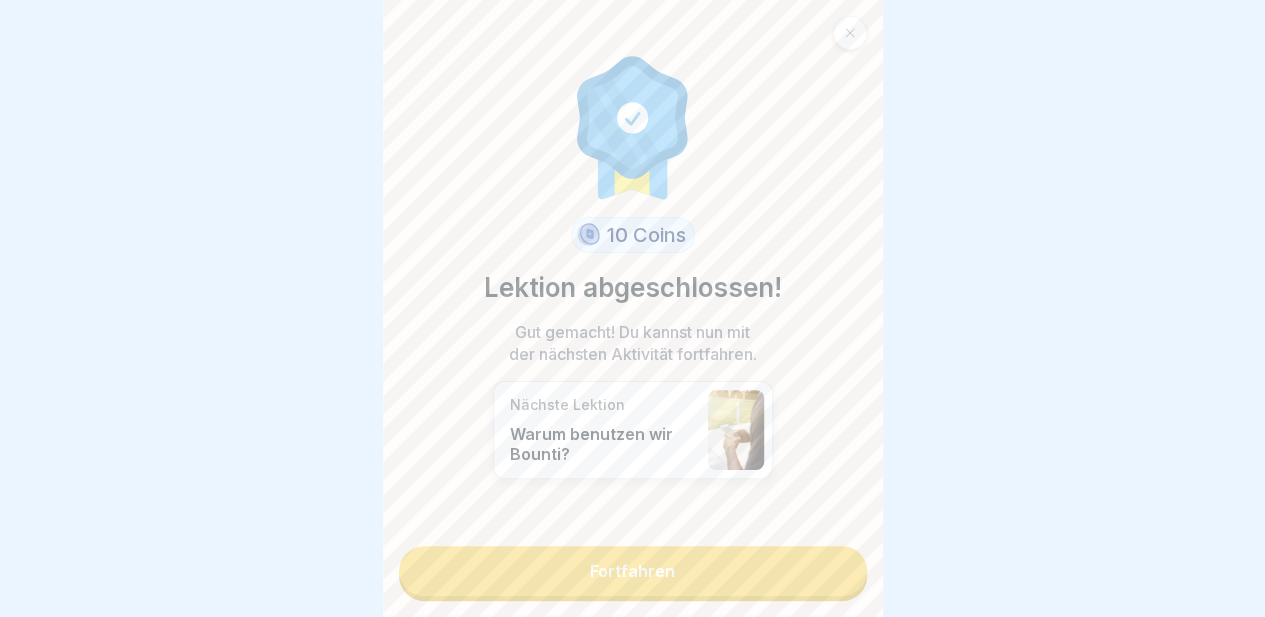 click on "Fortfahren" at bounding box center [633, 571] 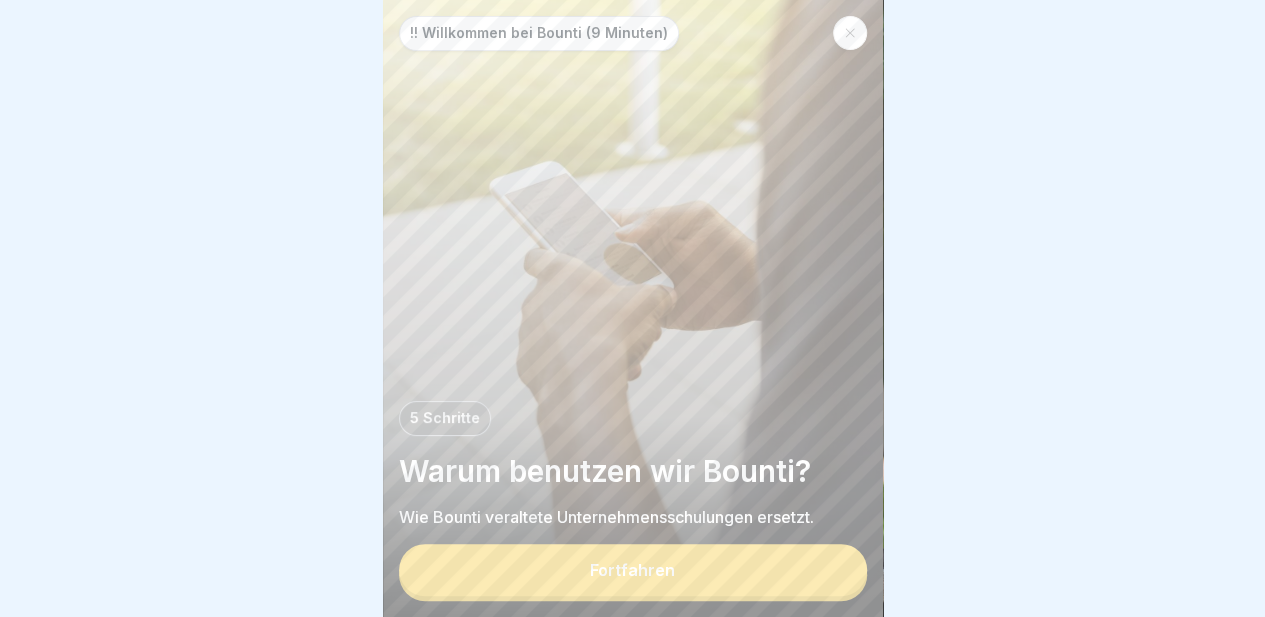 click on "Fortfahren" at bounding box center (632, 570) 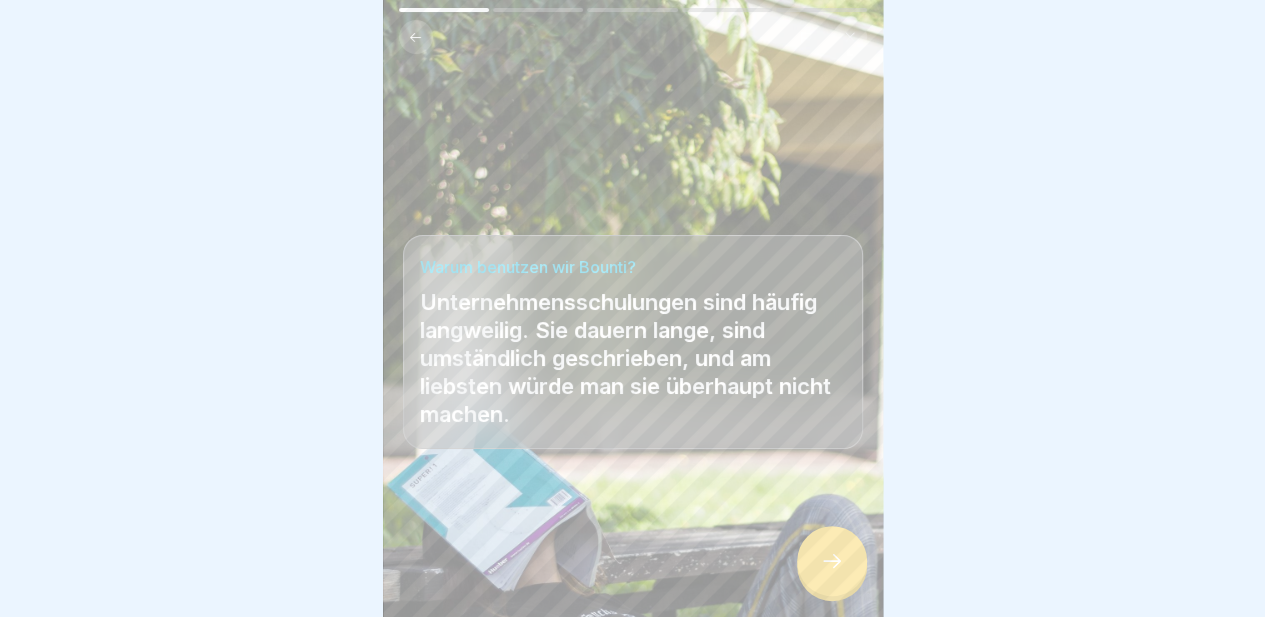 scroll, scrollTop: 15, scrollLeft: 0, axis: vertical 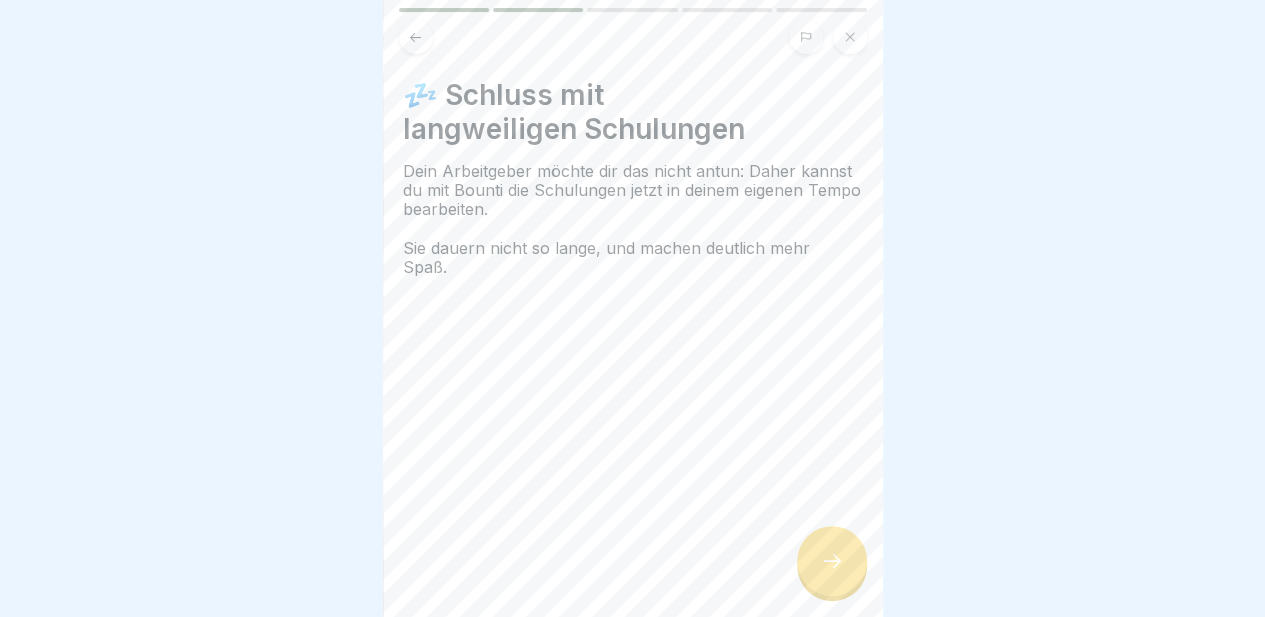 click 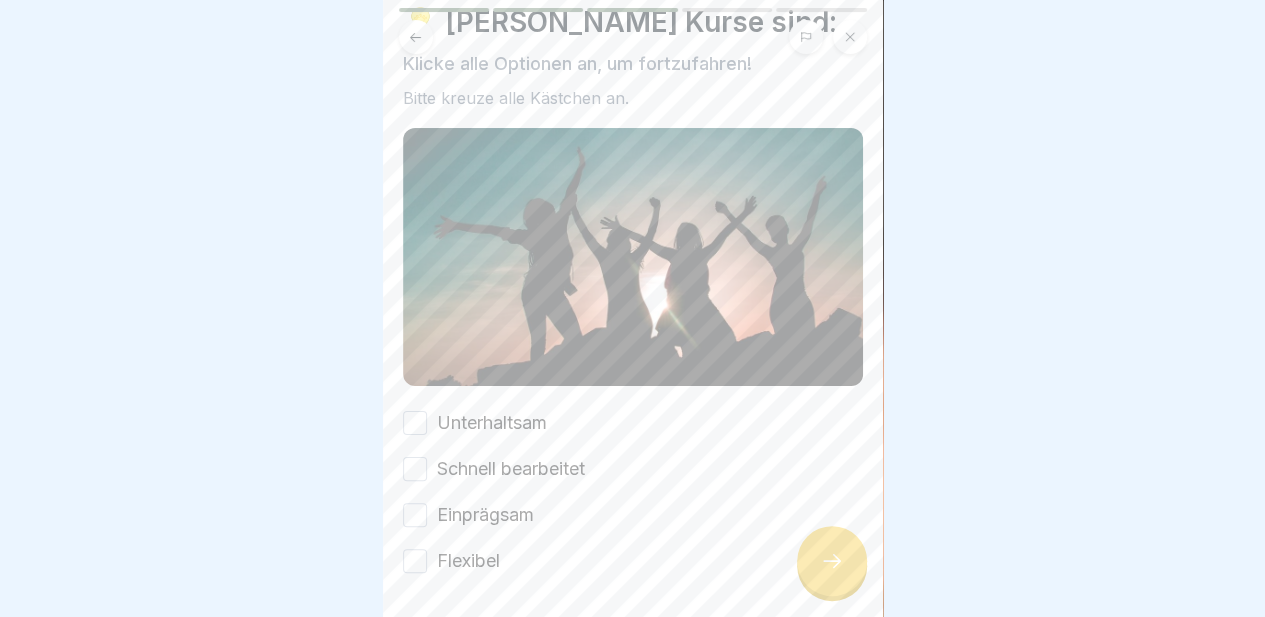 scroll, scrollTop: 142, scrollLeft: 0, axis: vertical 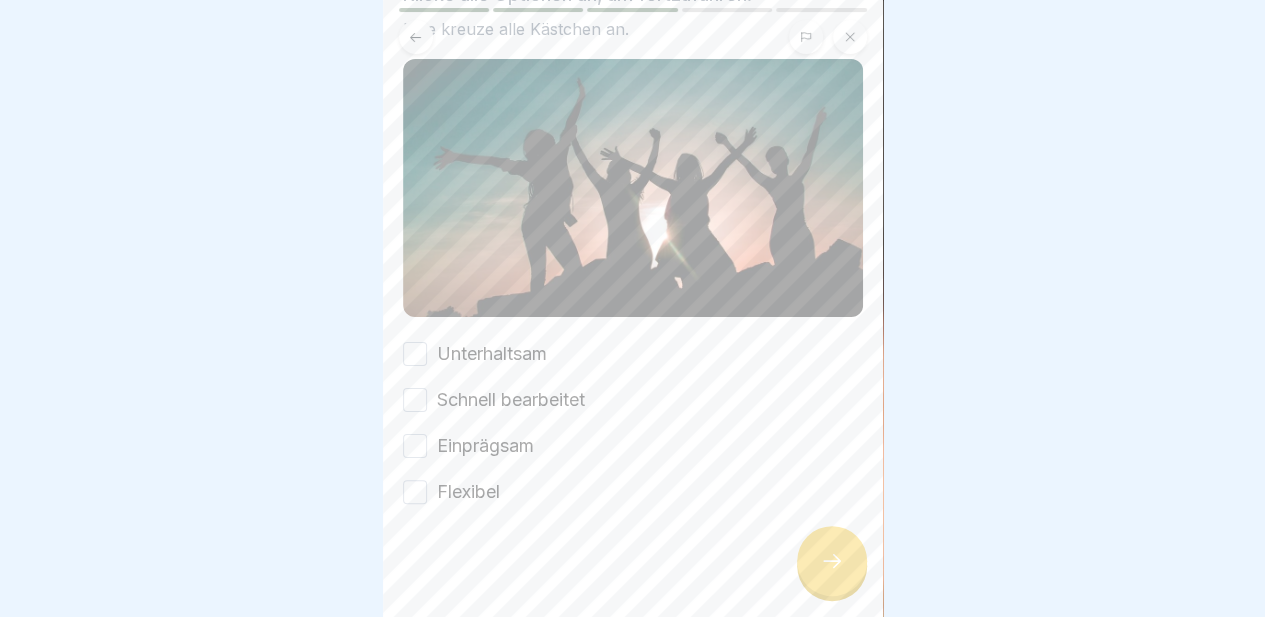 click on "Unterhaltsam" at bounding box center (415, 354) 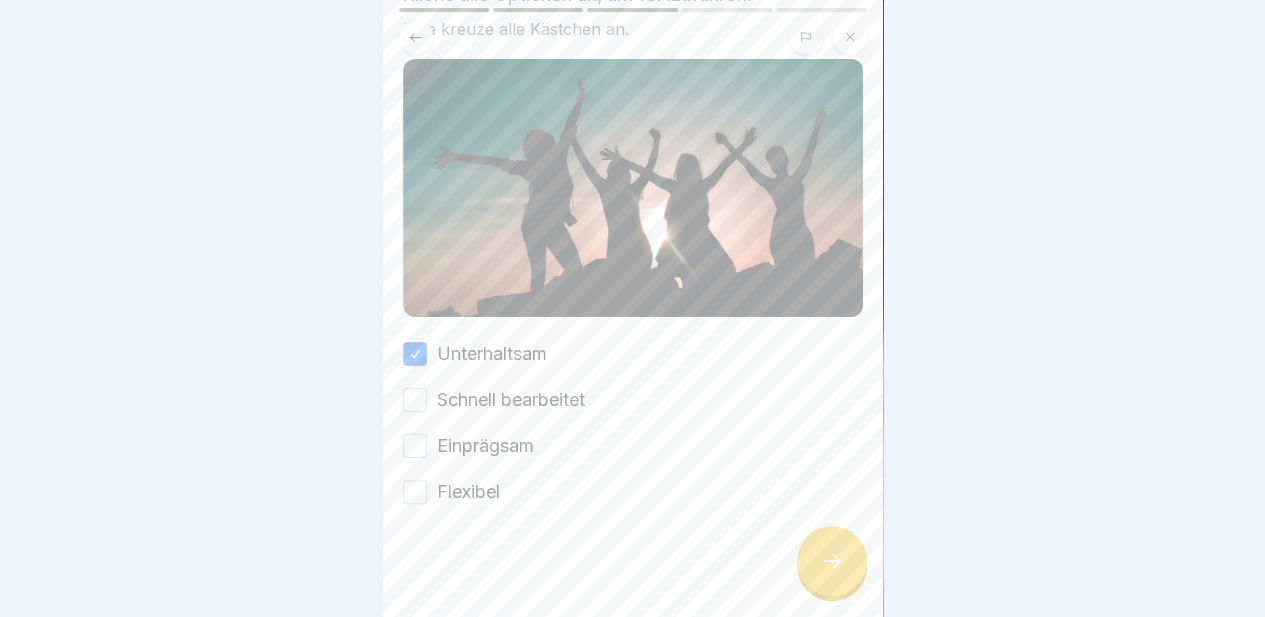 click on "Schnell bearbeitet" at bounding box center (415, 400) 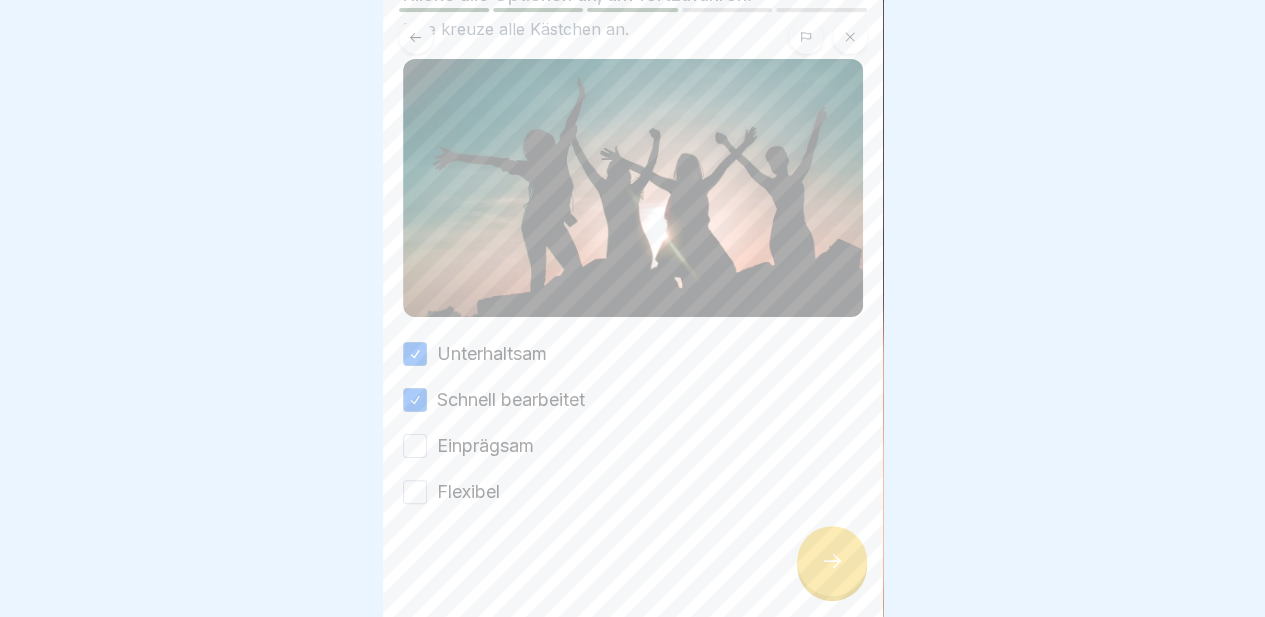 drag, startPoint x: 420, startPoint y: 439, endPoint x: 430, endPoint y: 457, distance: 20.59126 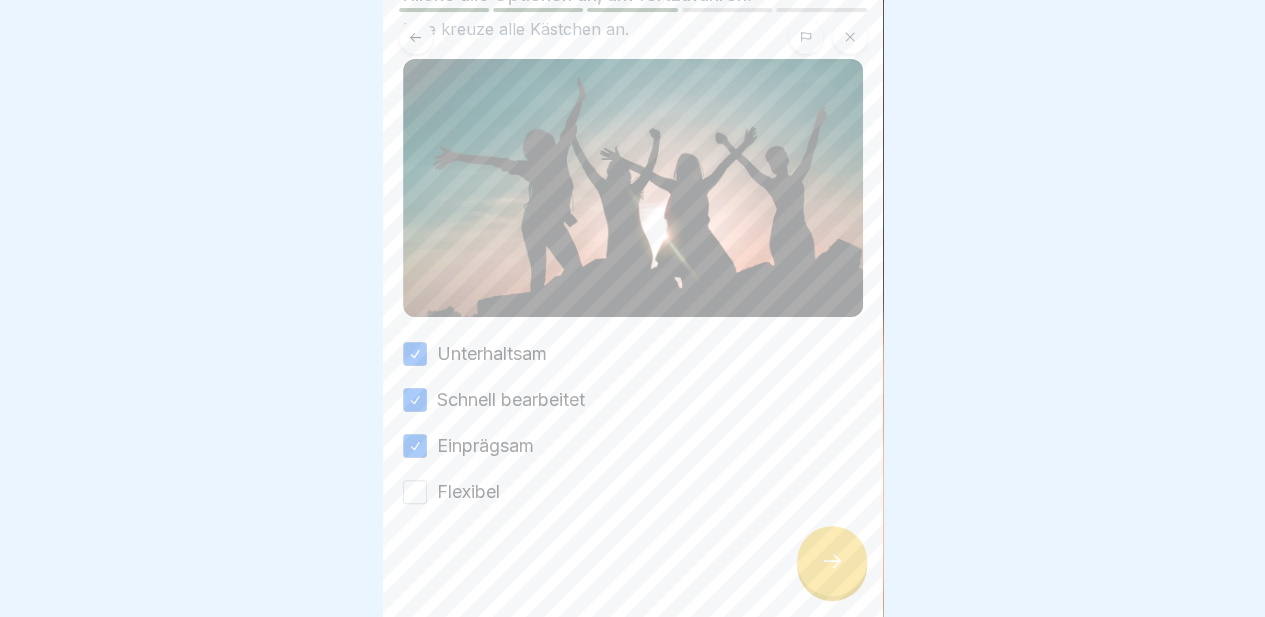 click on "Flexibel" at bounding box center [415, 492] 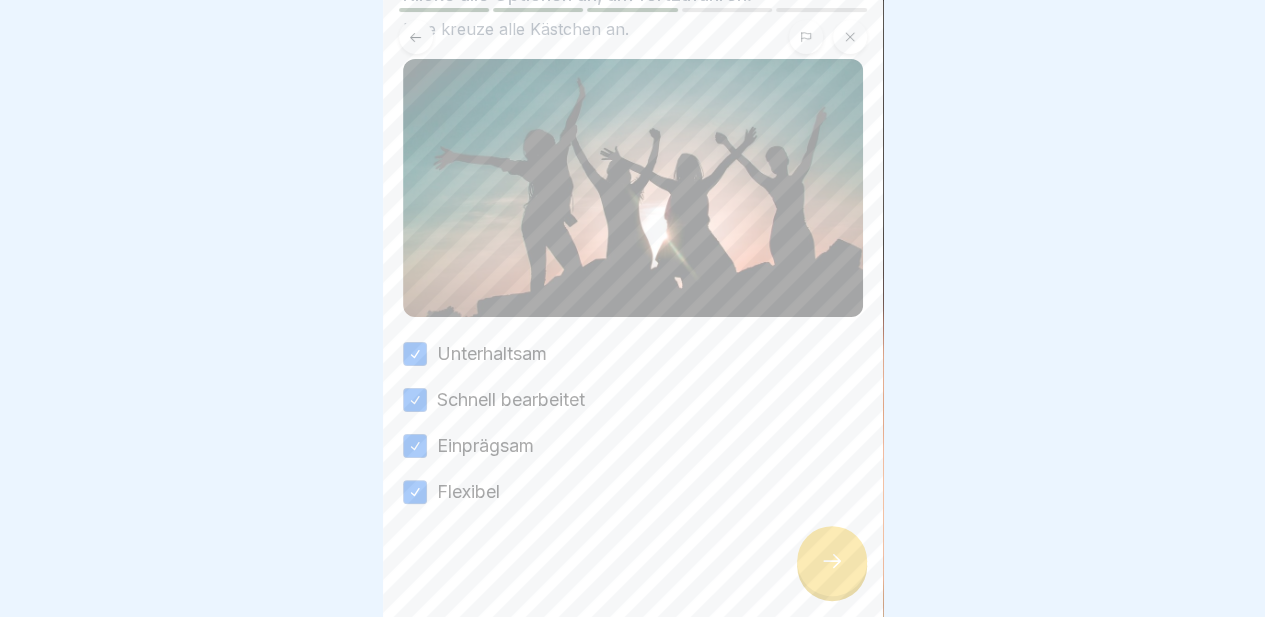 click at bounding box center (832, 561) 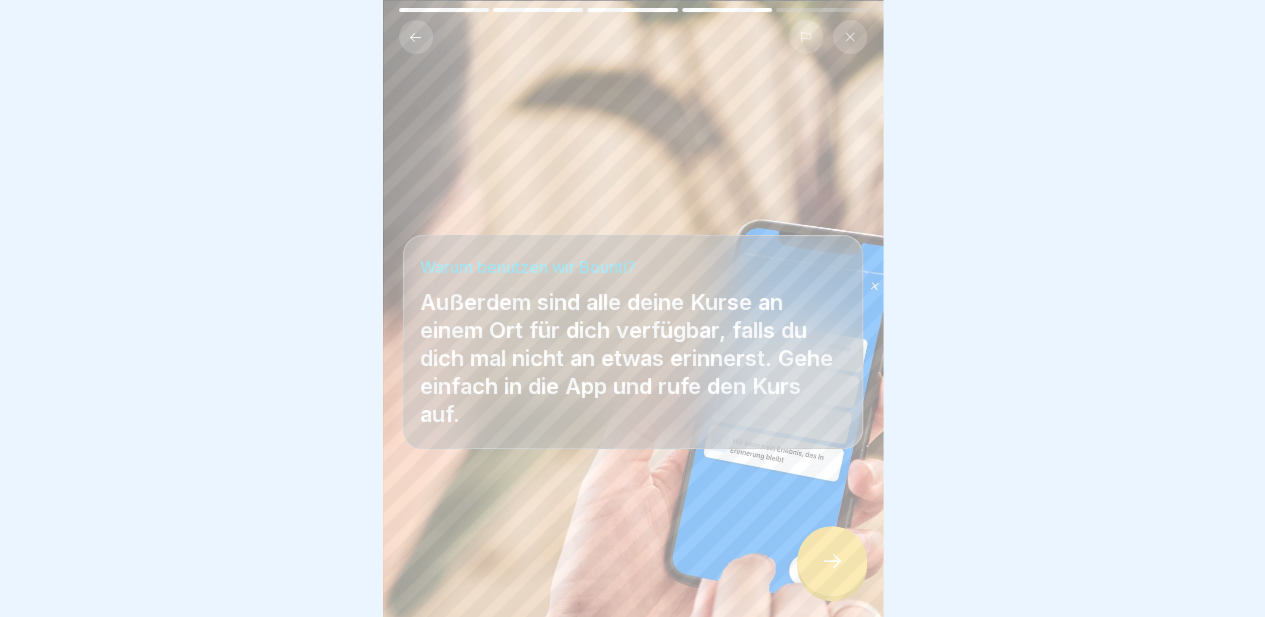 click 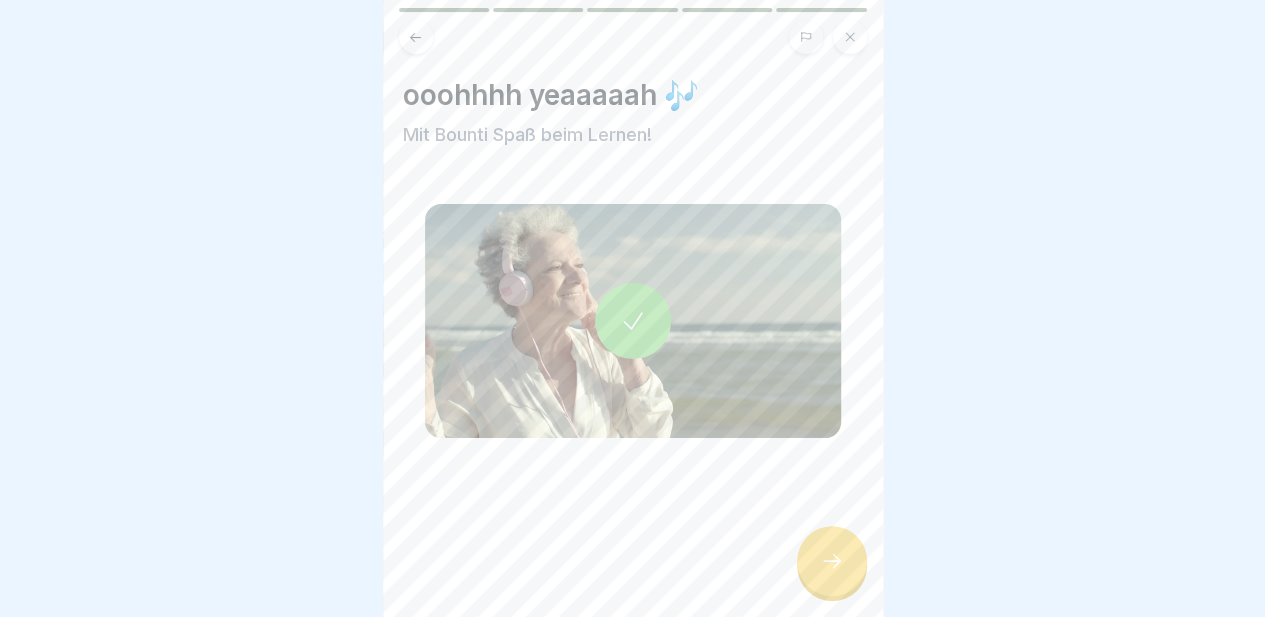 click at bounding box center (633, 321) 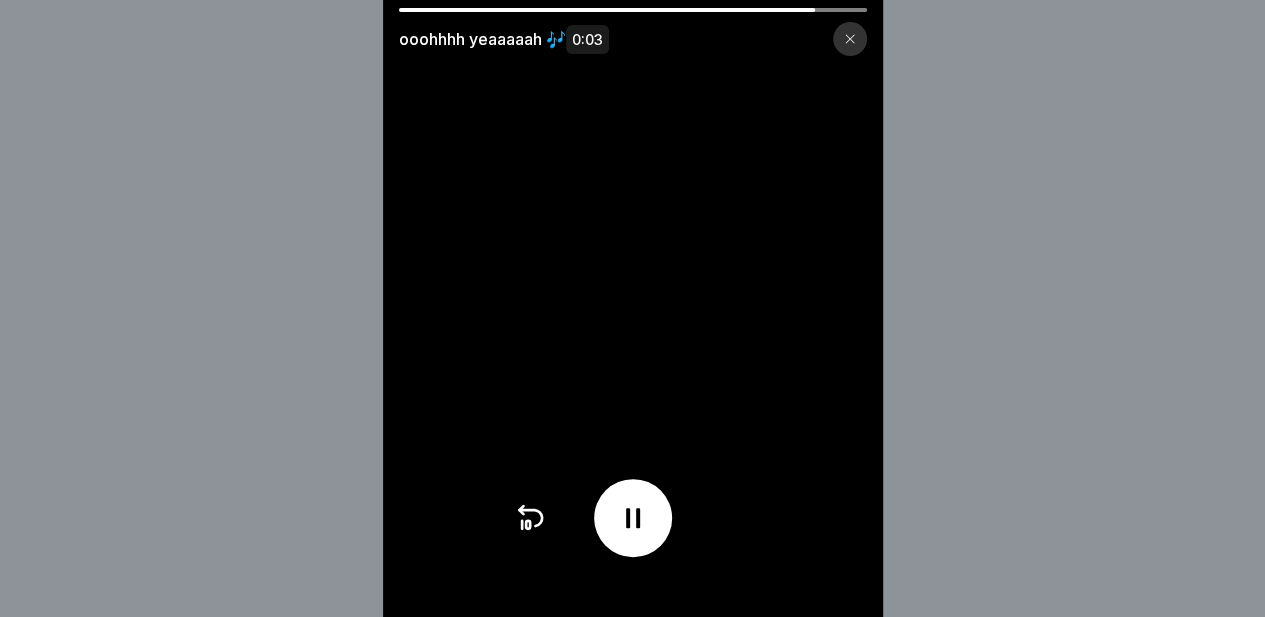 scroll, scrollTop: 15, scrollLeft: 0, axis: vertical 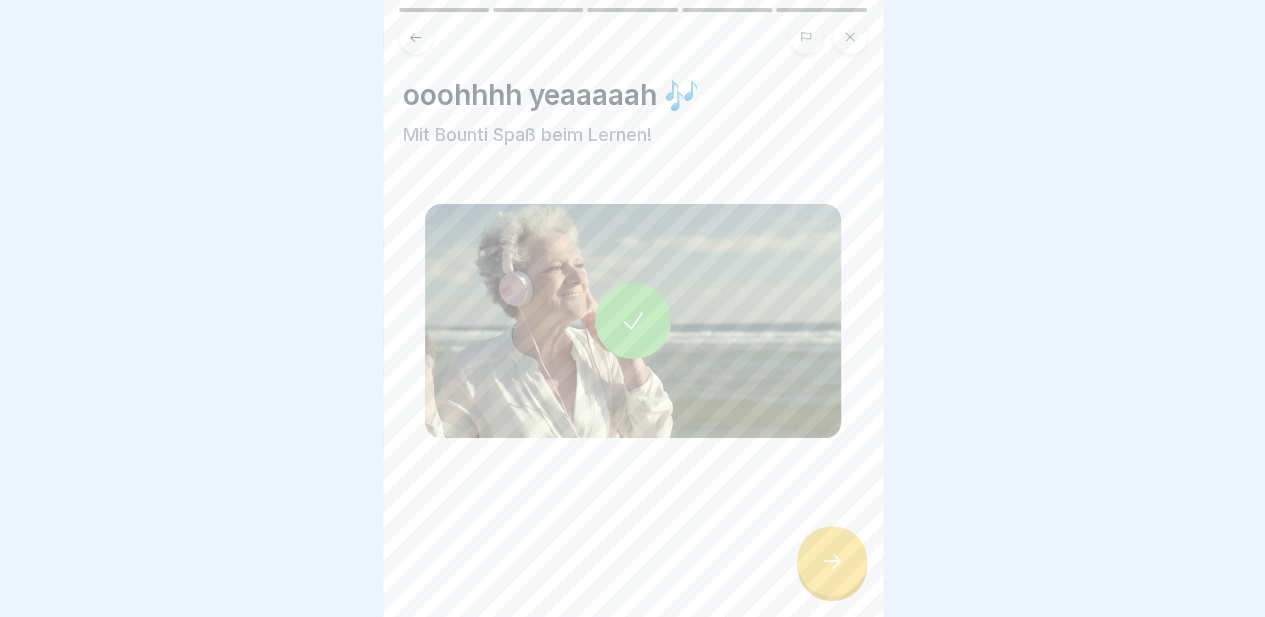 click 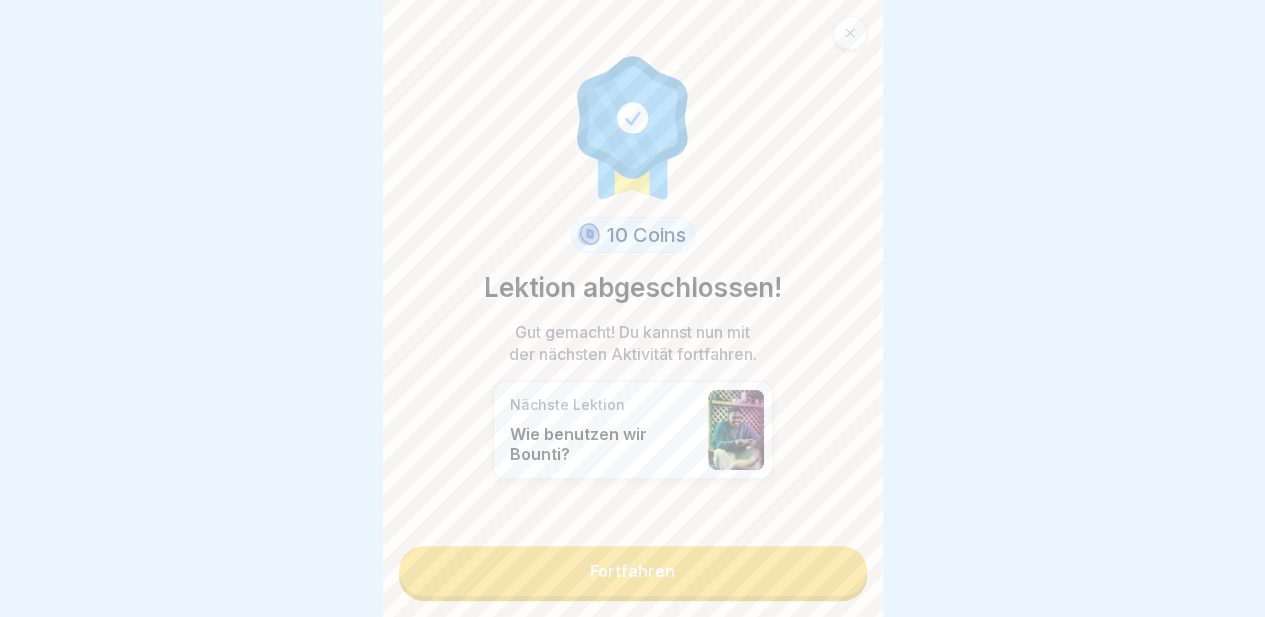 click on "Fortfahren" at bounding box center (633, 571) 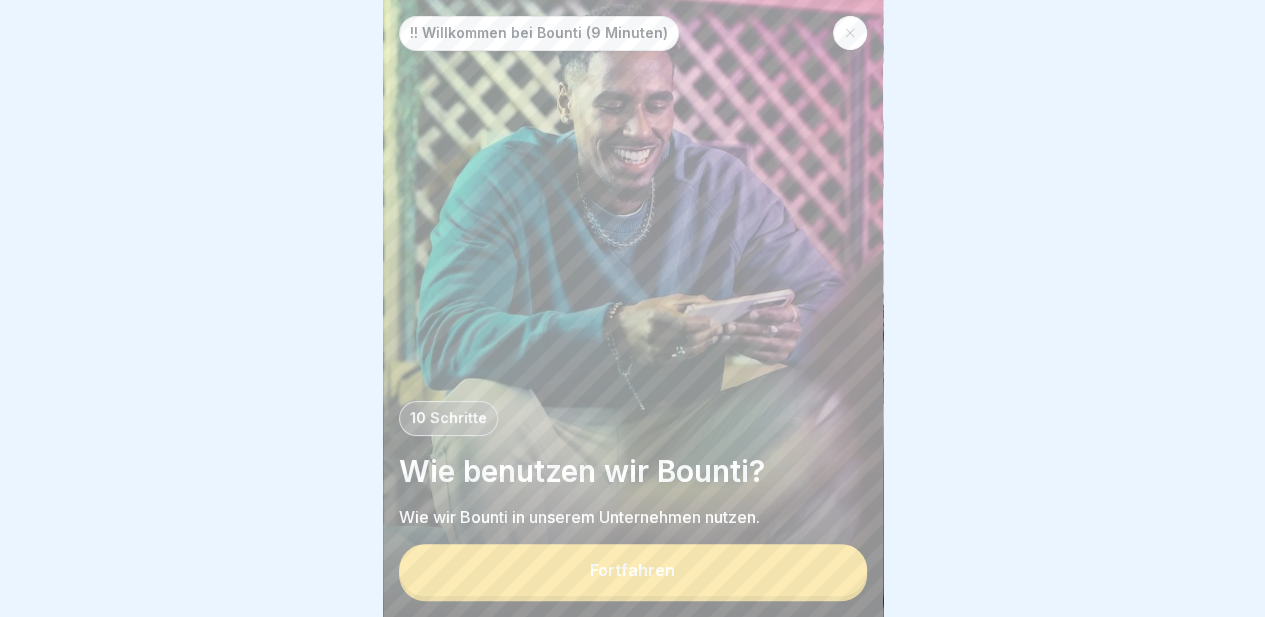 drag, startPoint x: 652, startPoint y: 599, endPoint x: 680, endPoint y: 601, distance: 28.071337 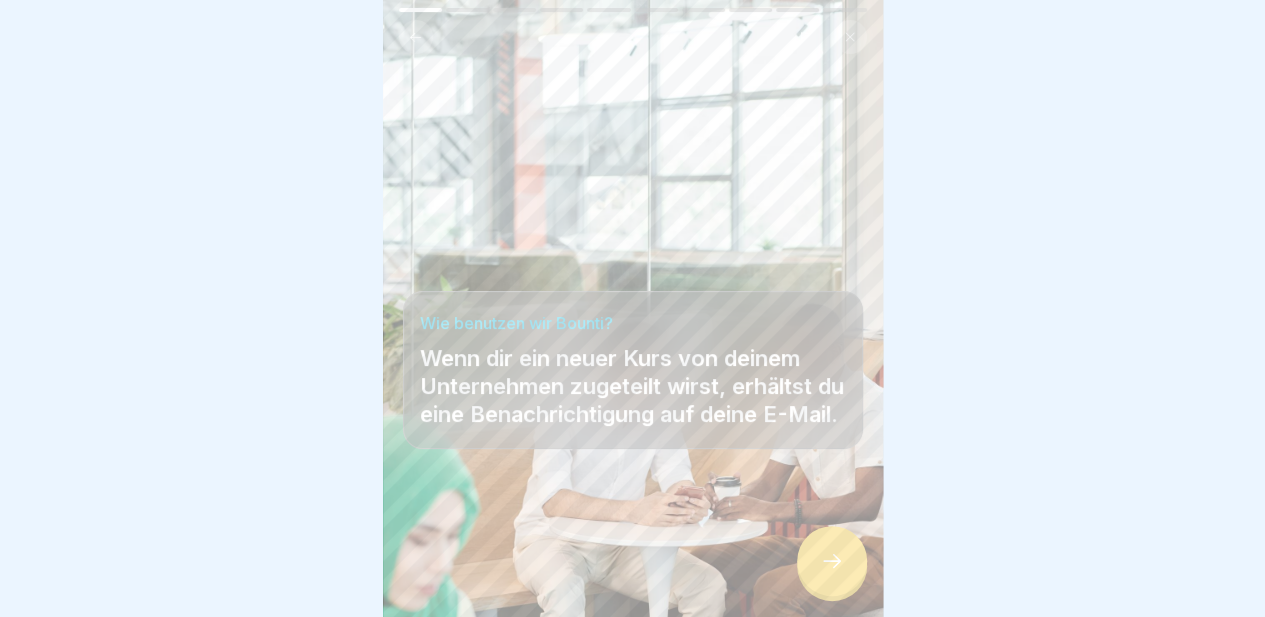 click 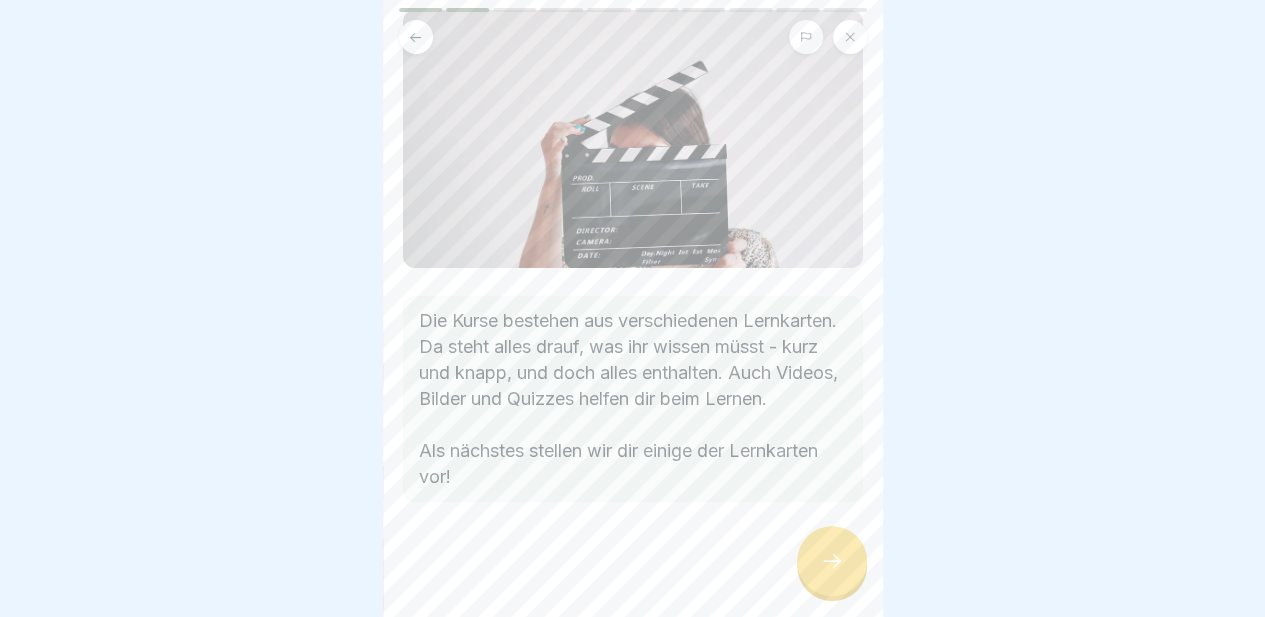 scroll, scrollTop: 152, scrollLeft: 0, axis: vertical 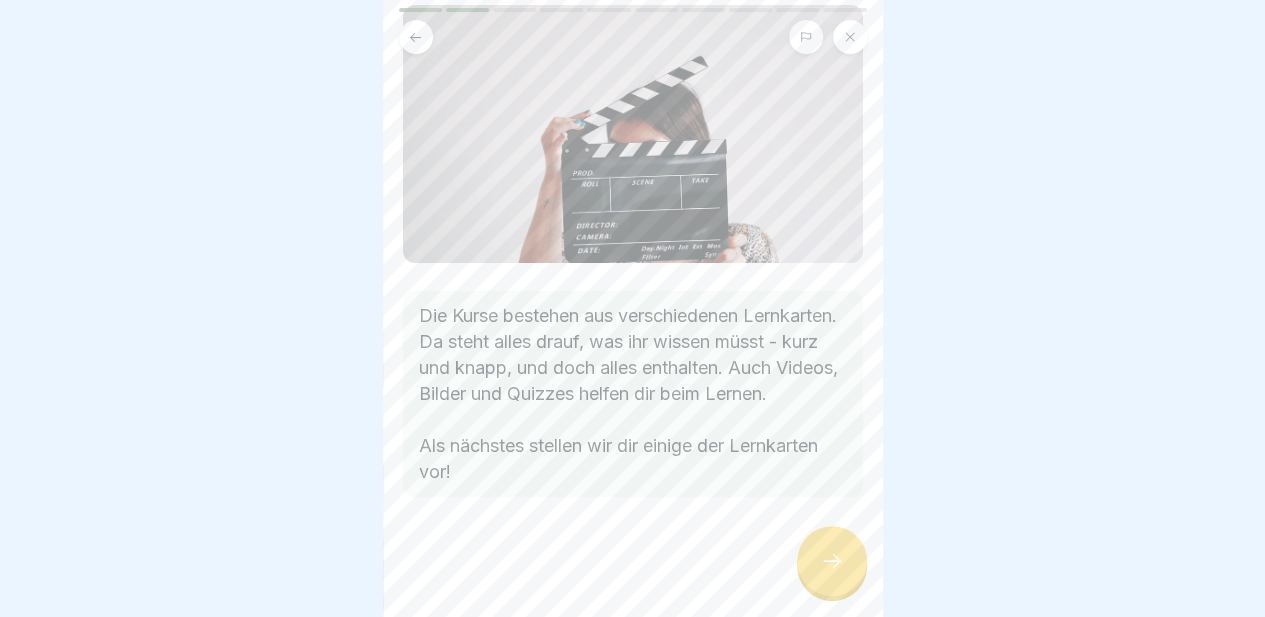 click 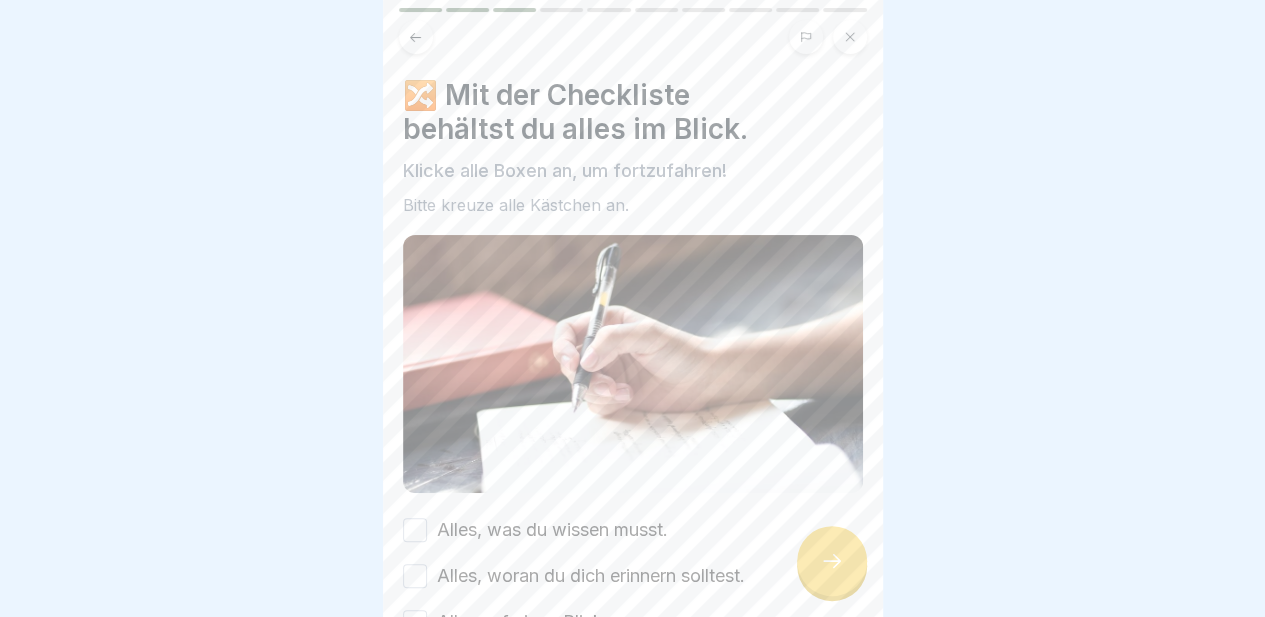 scroll, scrollTop: 176, scrollLeft: 0, axis: vertical 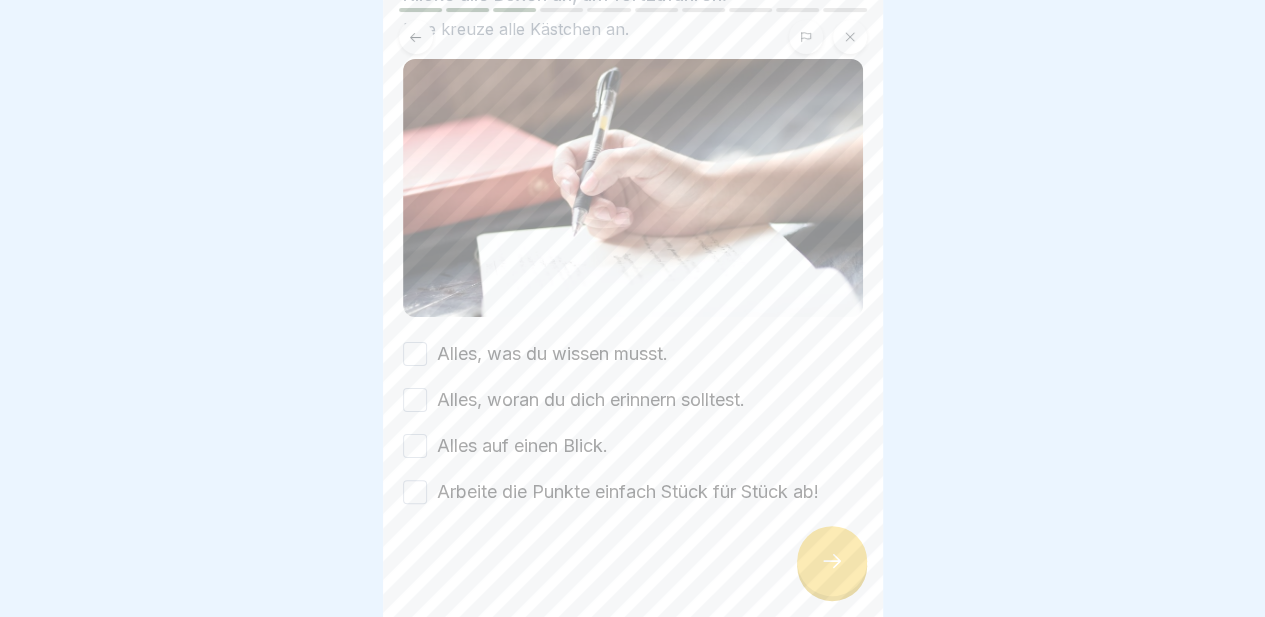 drag, startPoint x: 419, startPoint y: 343, endPoint x: 426, endPoint y: 395, distance: 52.46904 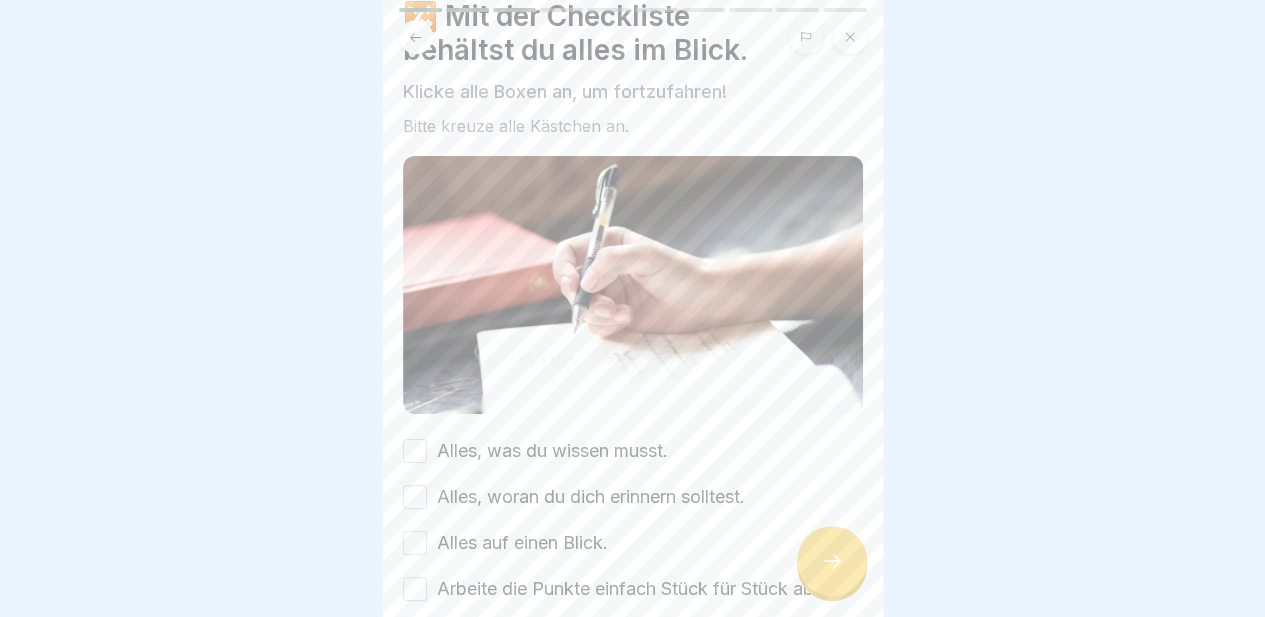 scroll, scrollTop: 176, scrollLeft: 0, axis: vertical 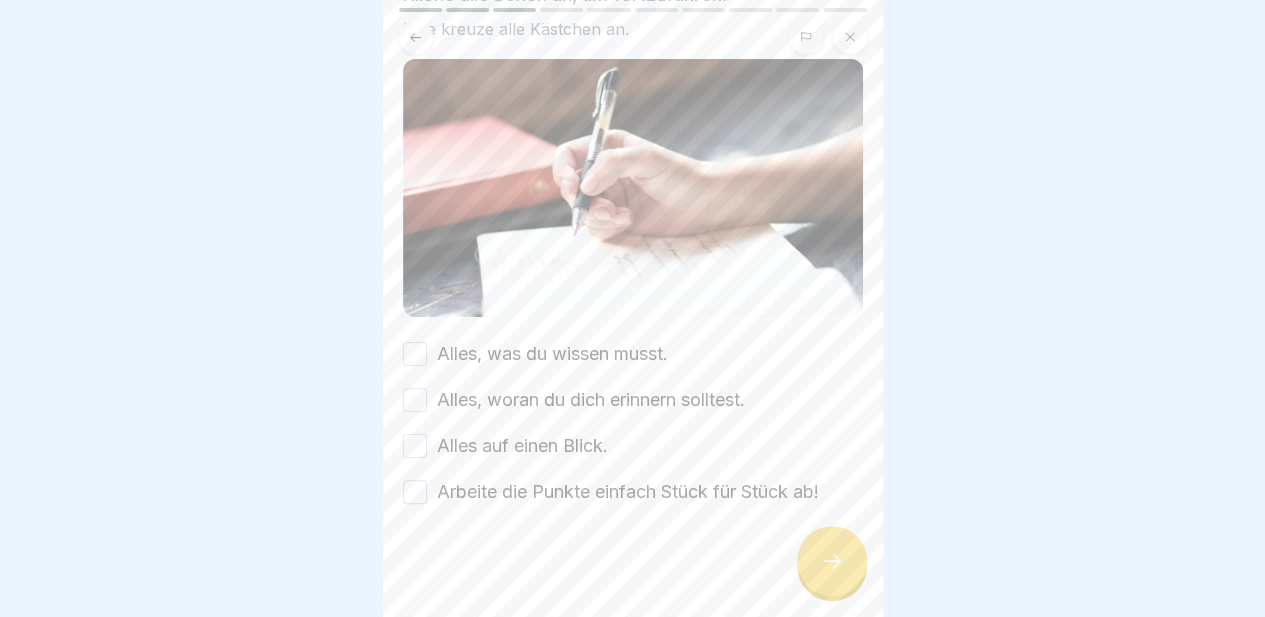 click on "Alles, was du wissen musst." at bounding box center [415, 354] 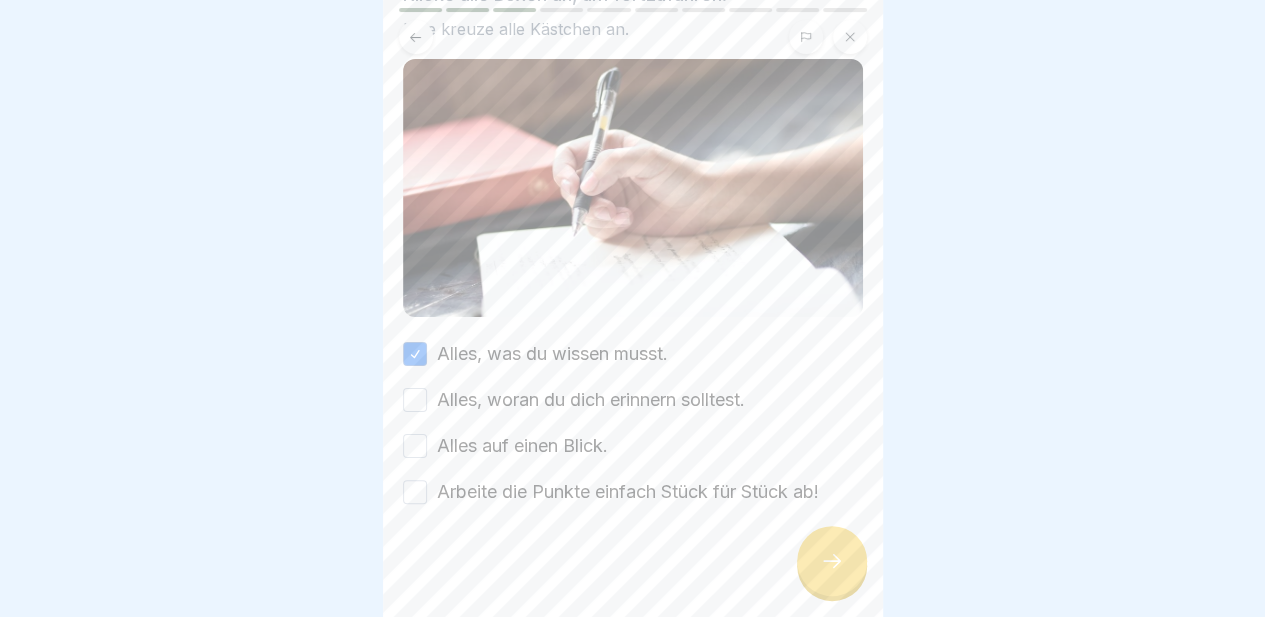 click on "Alles, woran du dich erinnern solltest." at bounding box center (415, 400) 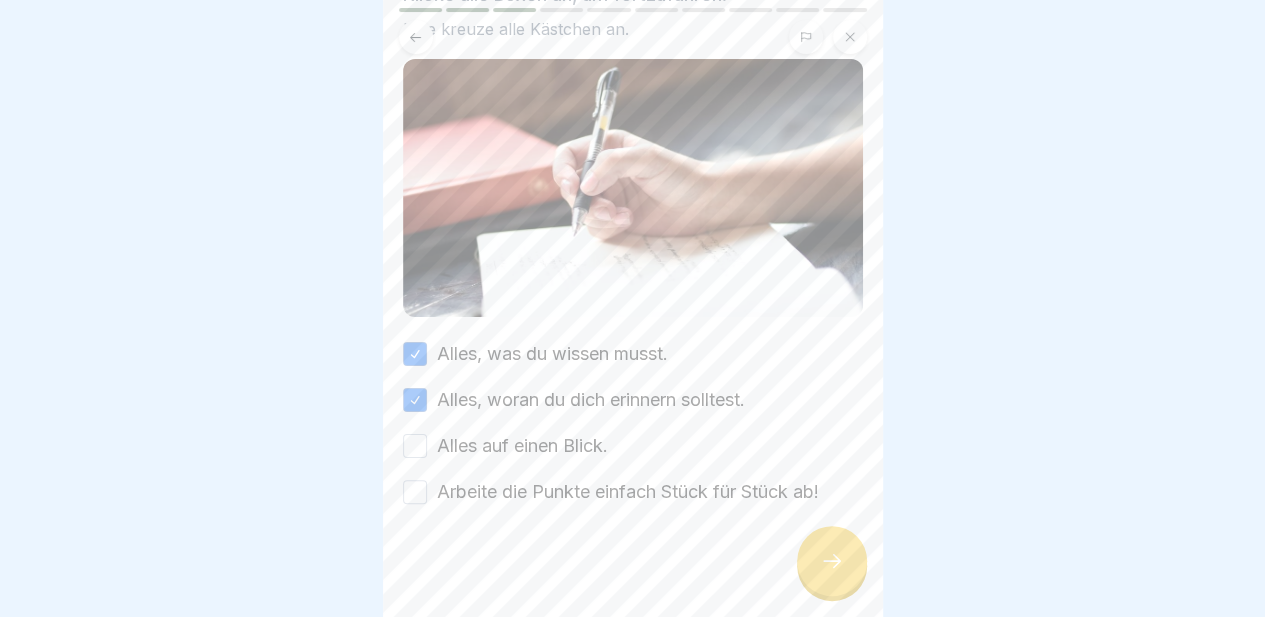 click on "Alles auf einen Blick." at bounding box center (415, 446) 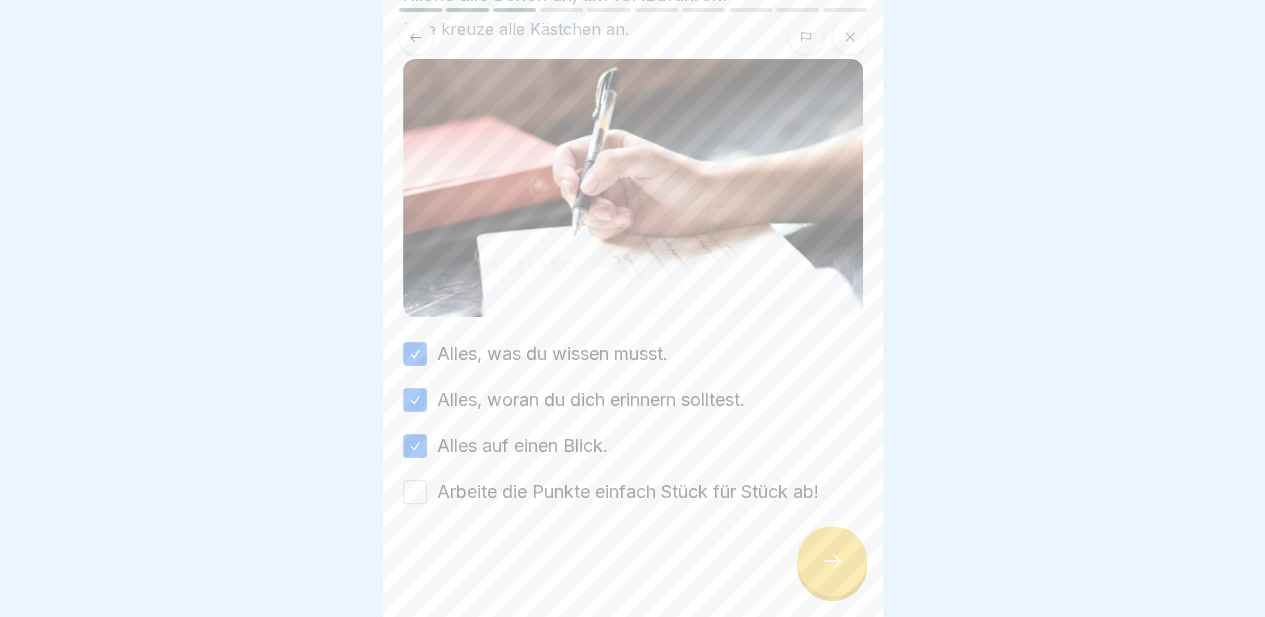 click on "Arbeite die Punkte einfach Stück für Stück ab!" at bounding box center [415, 492] 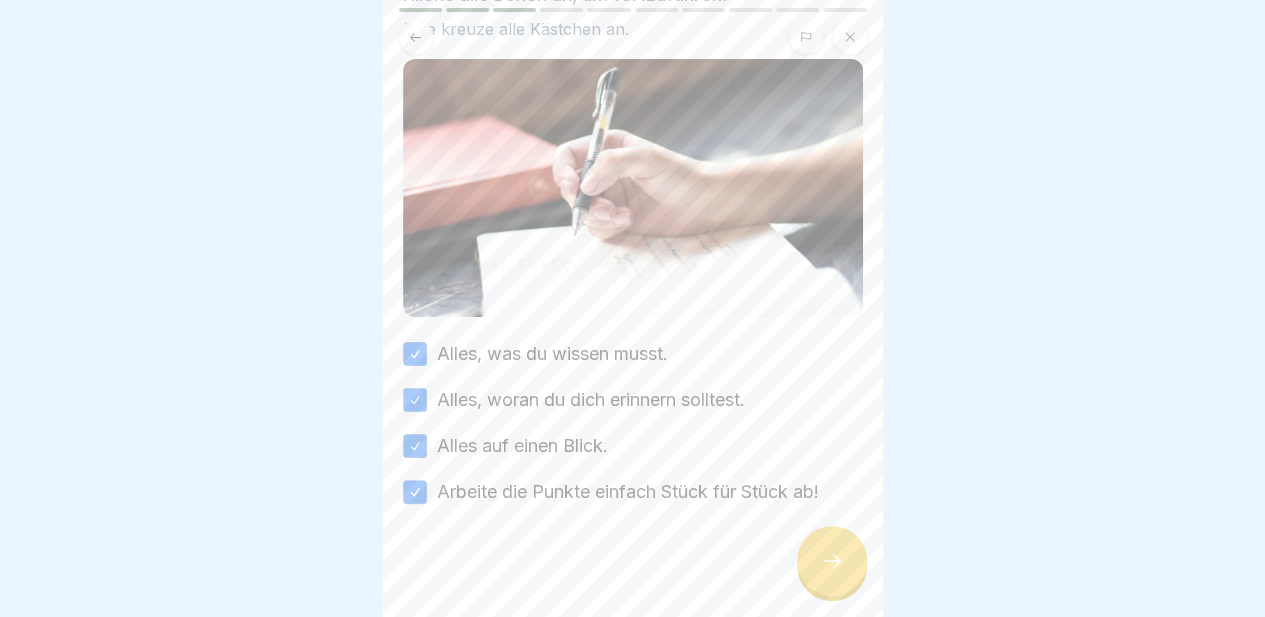 click at bounding box center [832, 561] 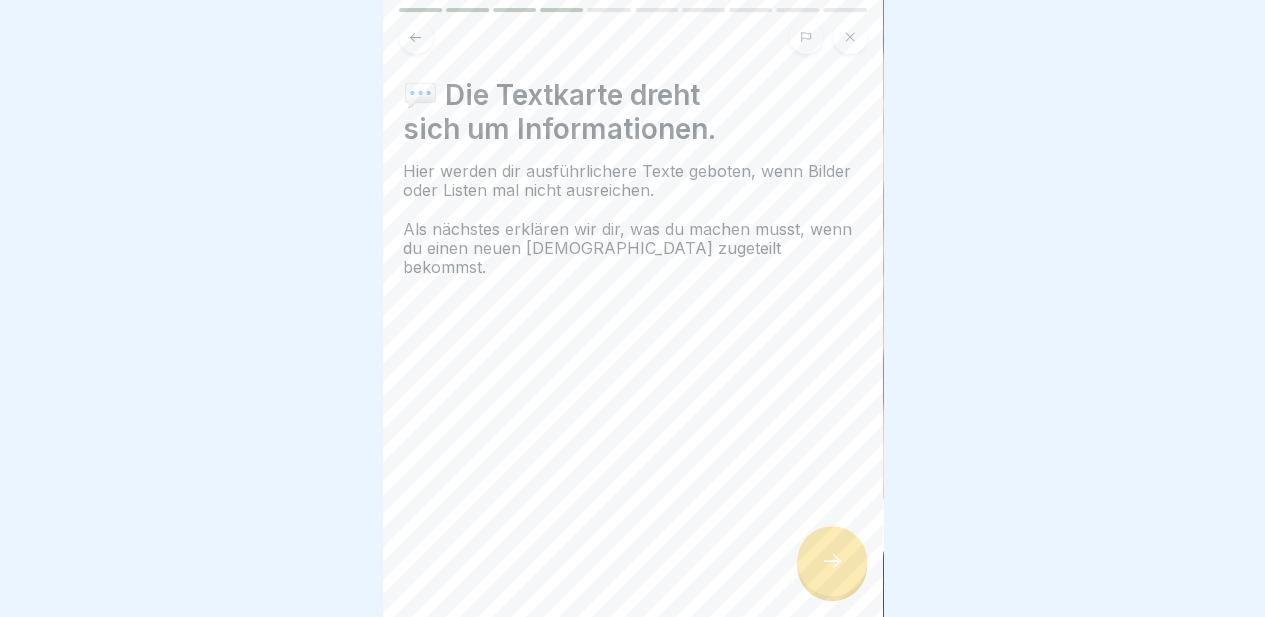 click 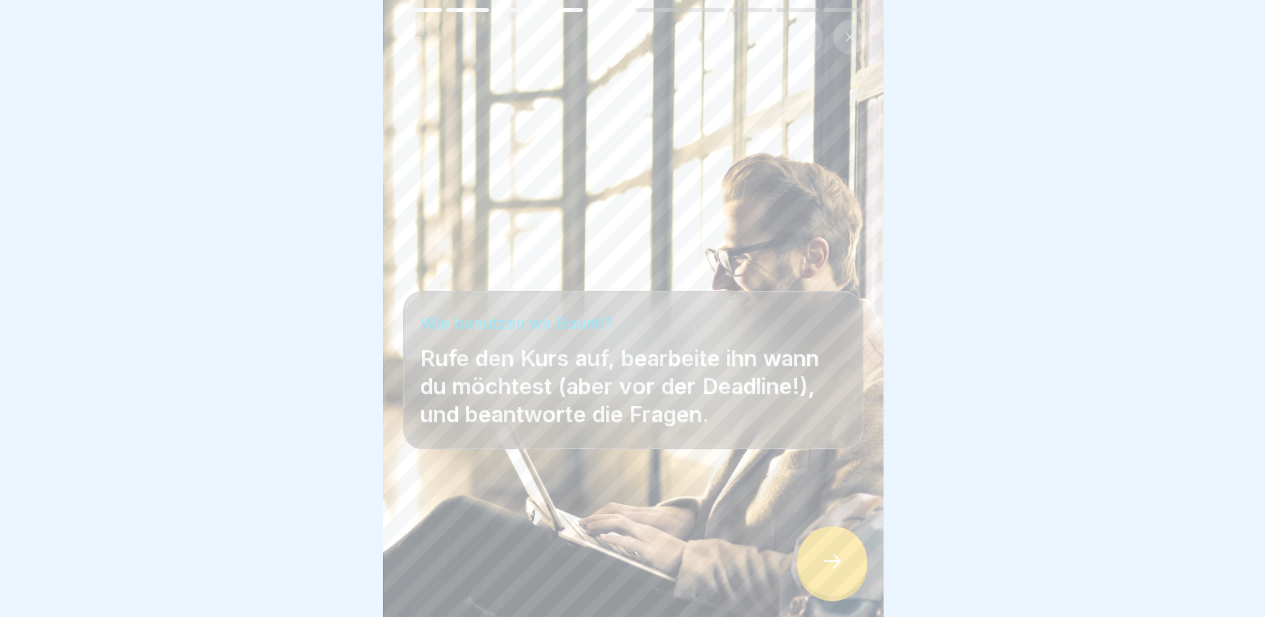 scroll, scrollTop: 15, scrollLeft: 0, axis: vertical 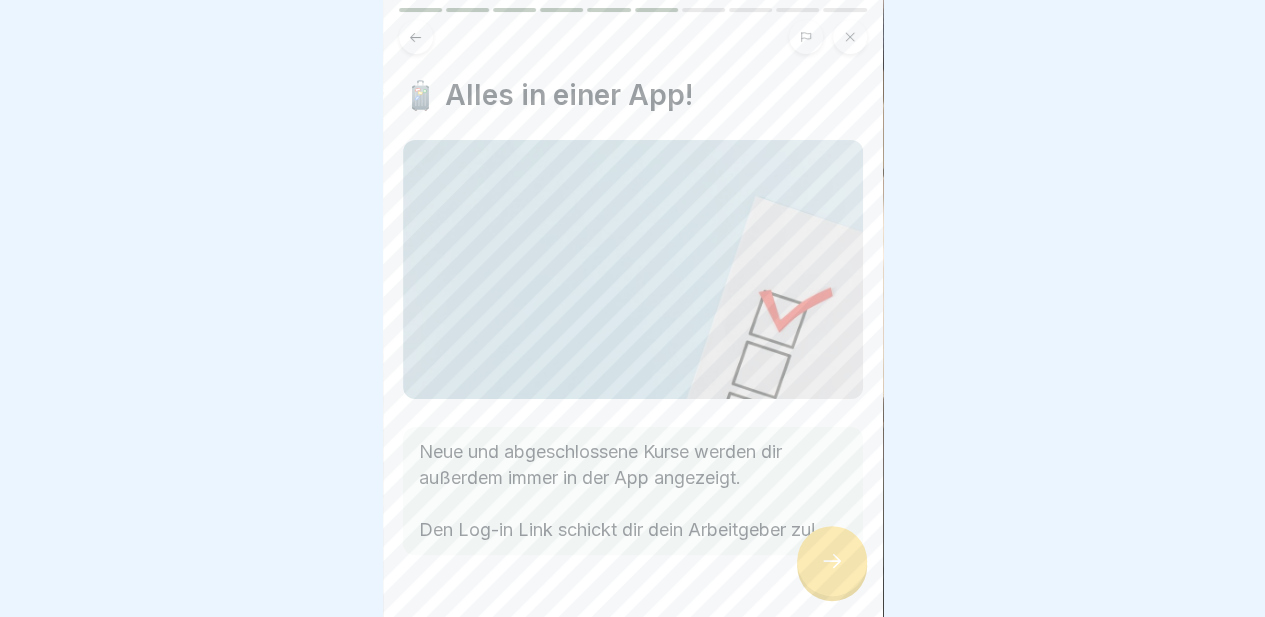 drag, startPoint x: 836, startPoint y: 564, endPoint x: 1186, endPoint y: 441, distance: 370.98383 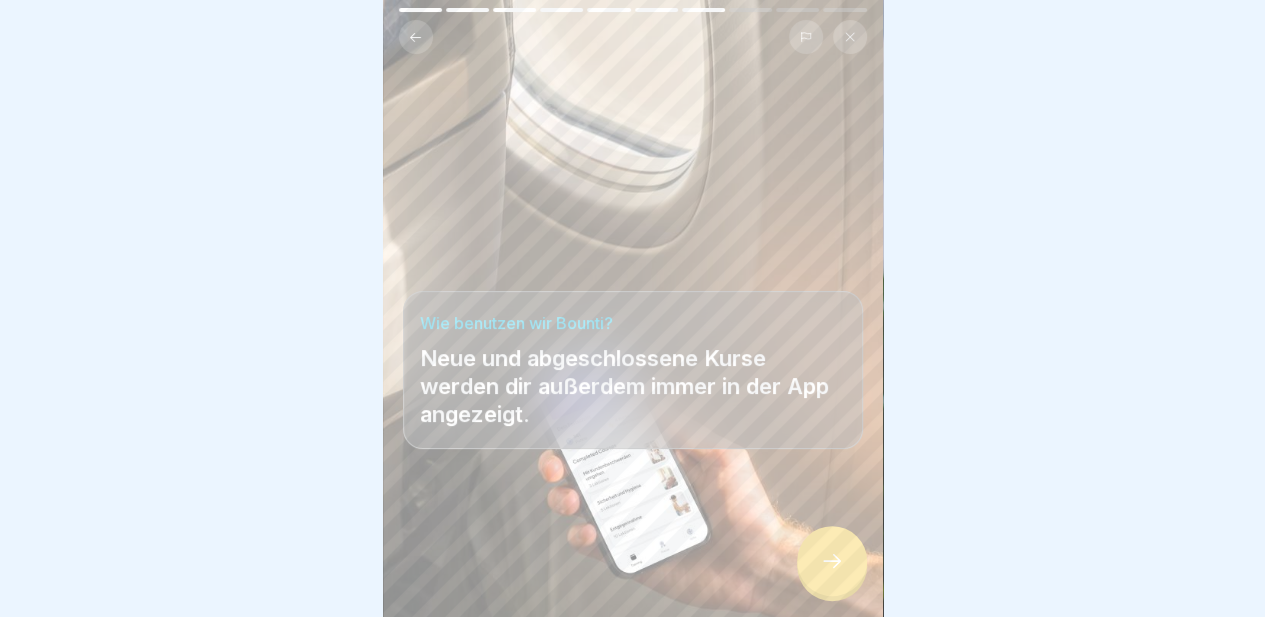 click 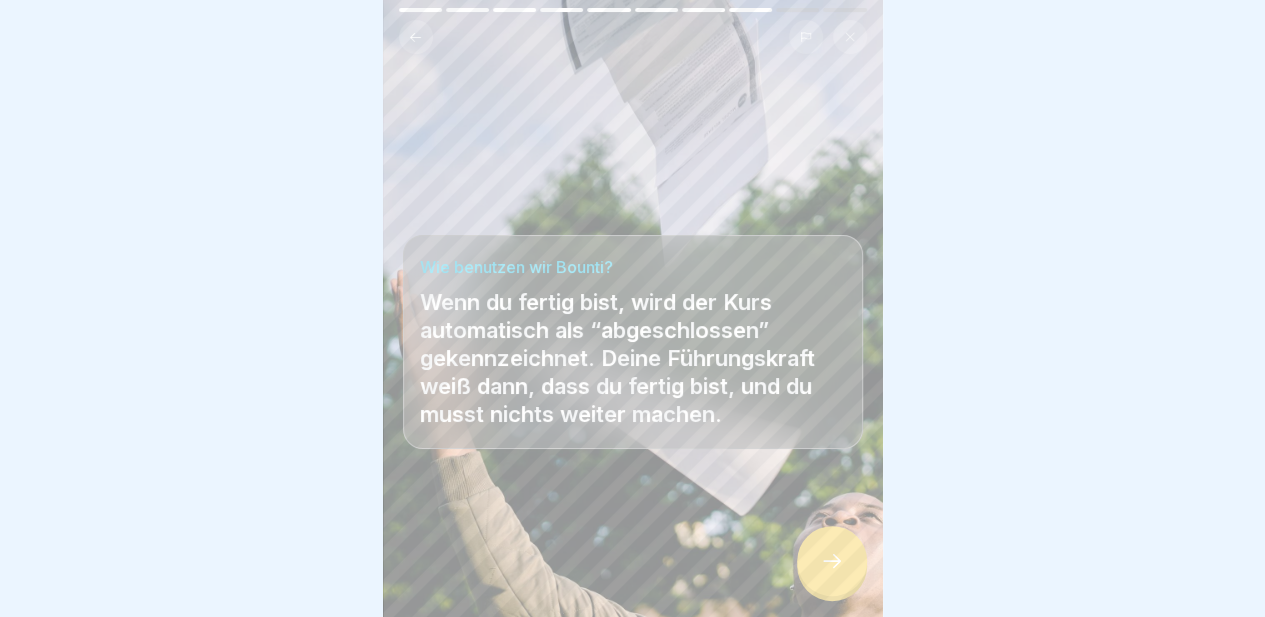 click 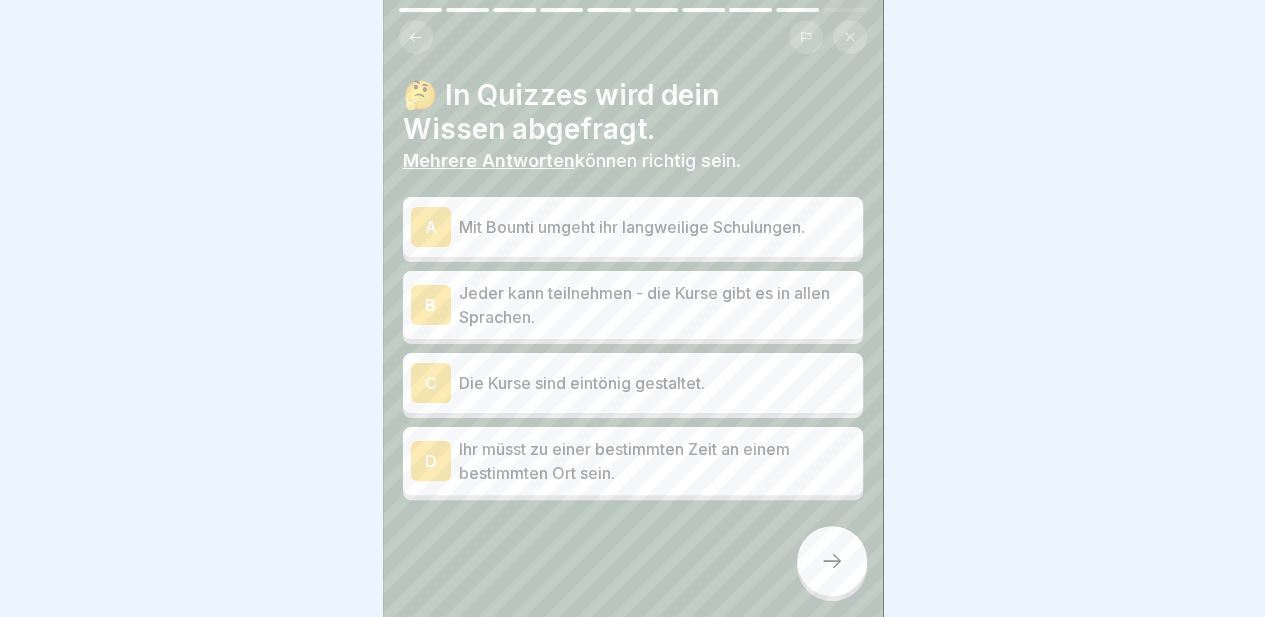 click on "A" at bounding box center [431, 227] 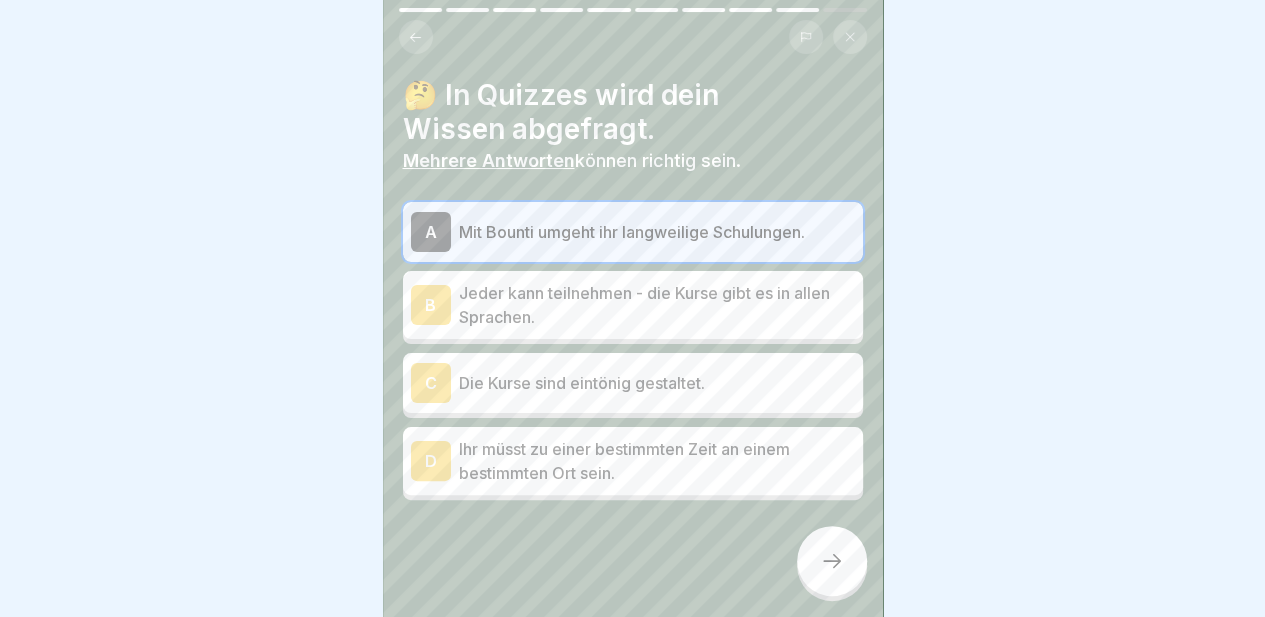 click on "B" at bounding box center [431, 305] 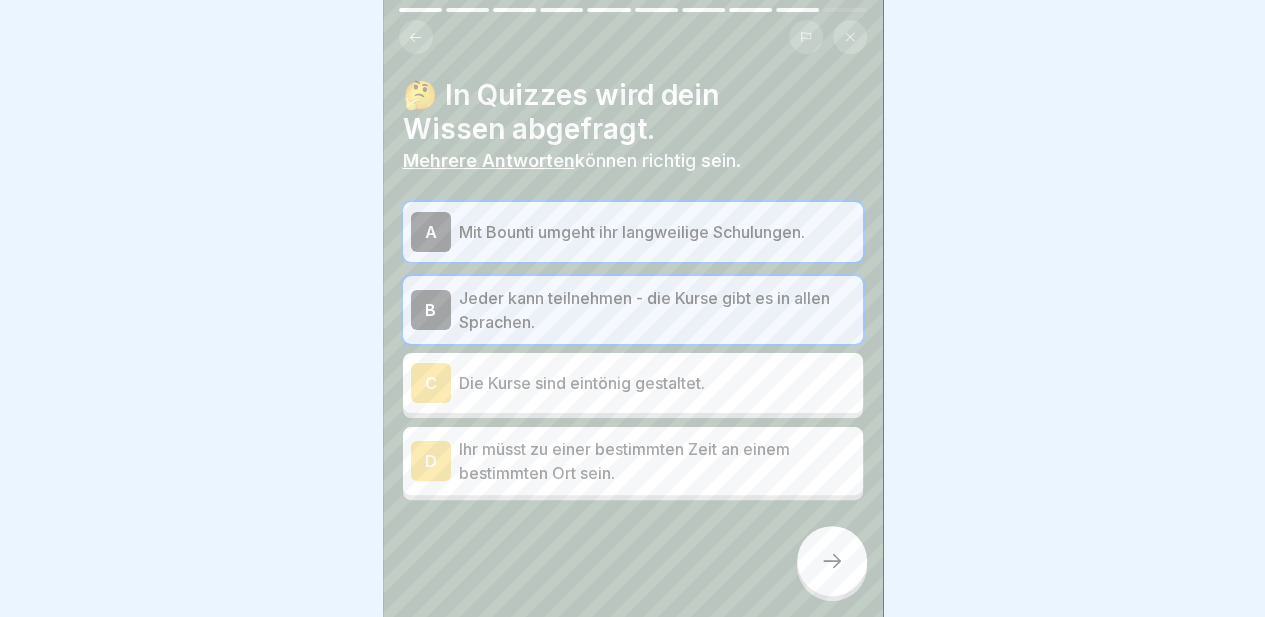 click 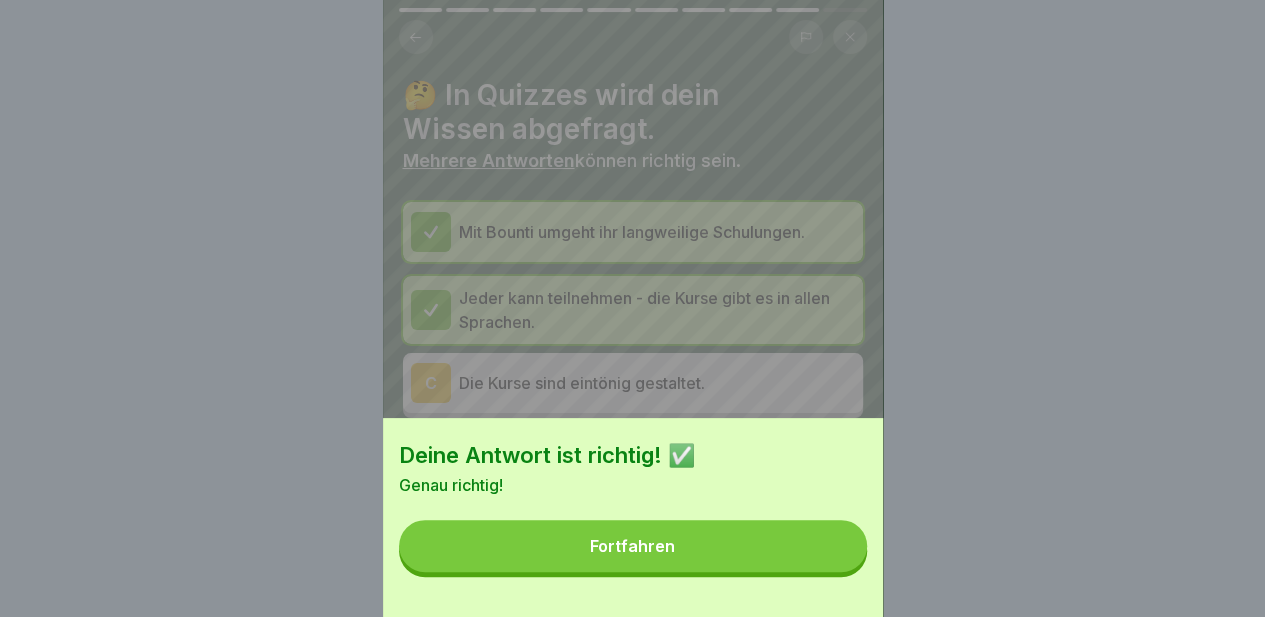 click on "Fortfahren" at bounding box center [632, 546] 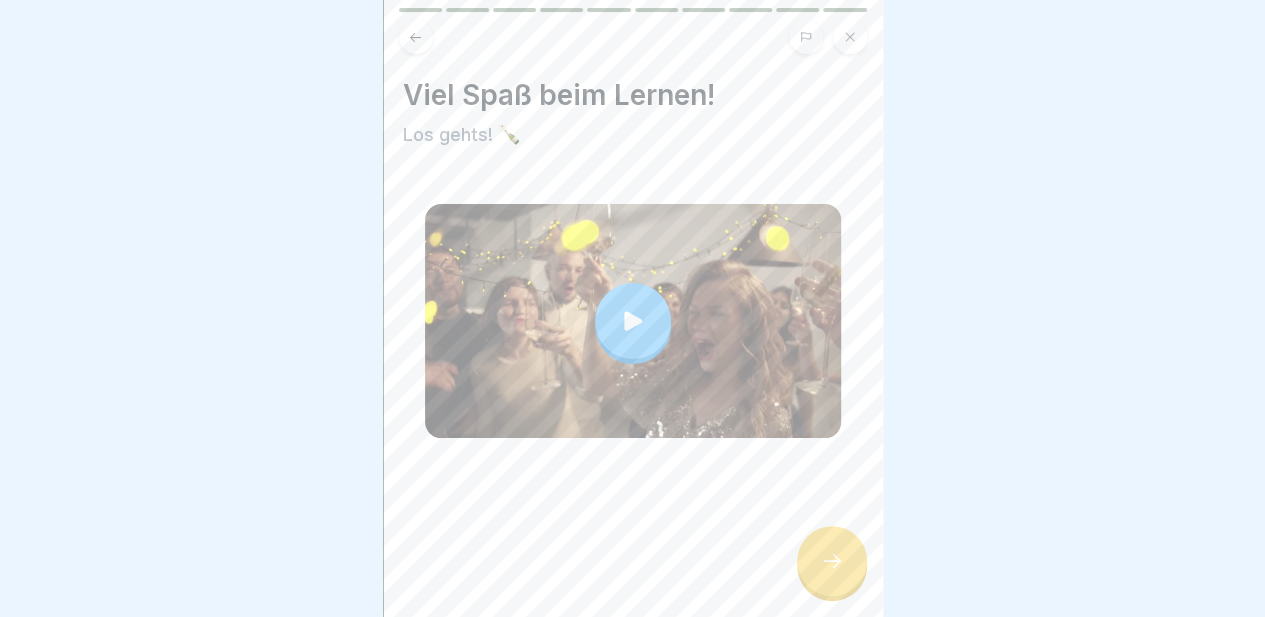 click 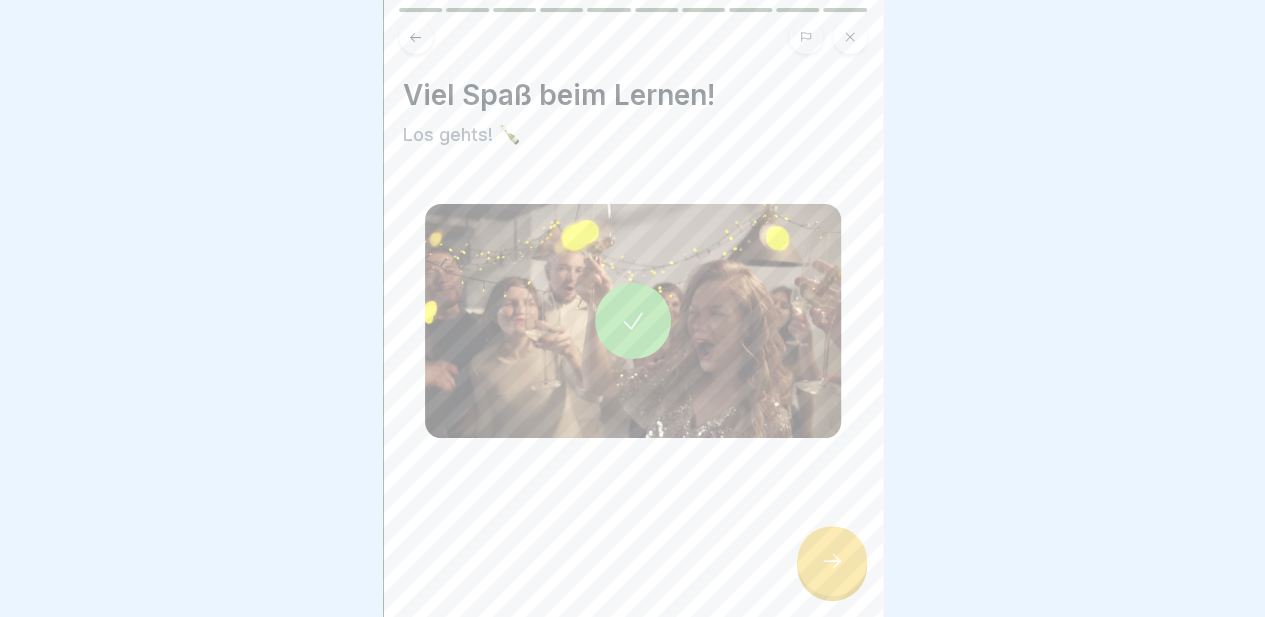 click 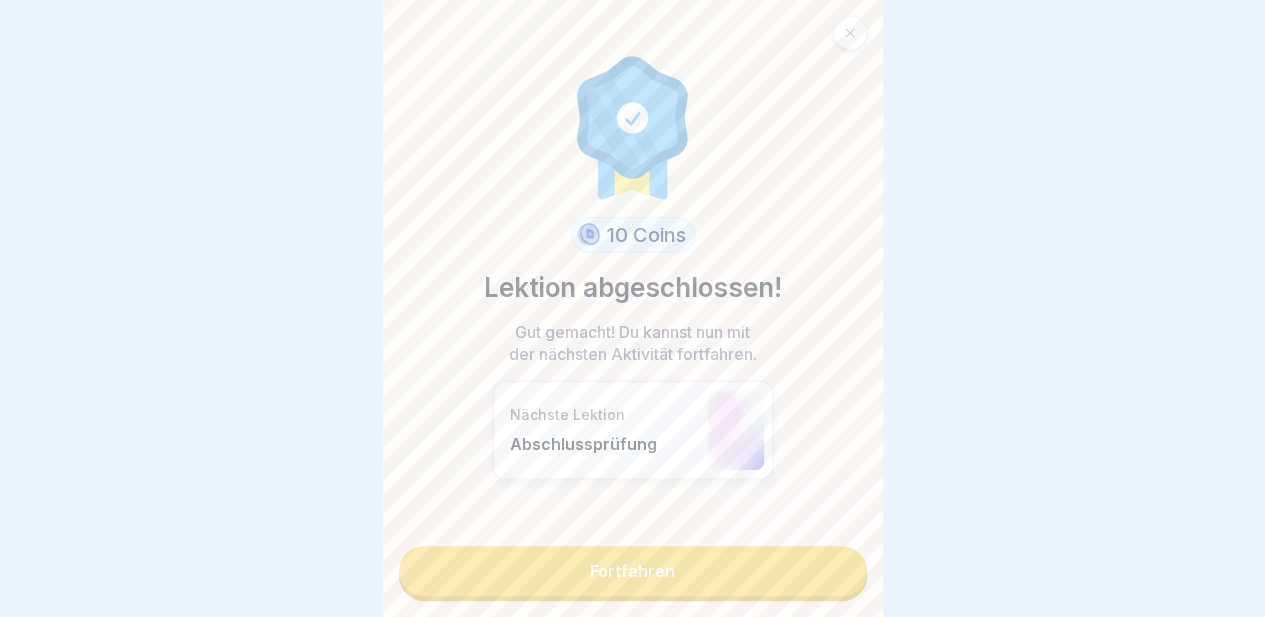 click on "Fortfahren" at bounding box center (633, 571) 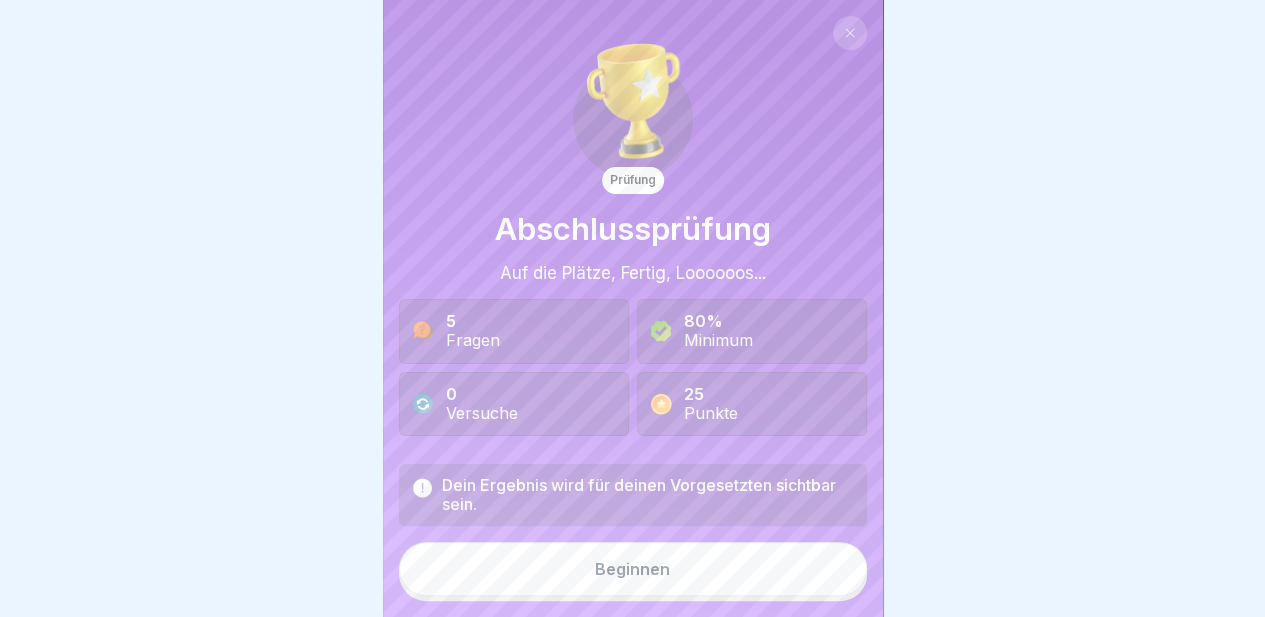 scroll, scrollTop: 0, scrollLeft: 0, axis: both 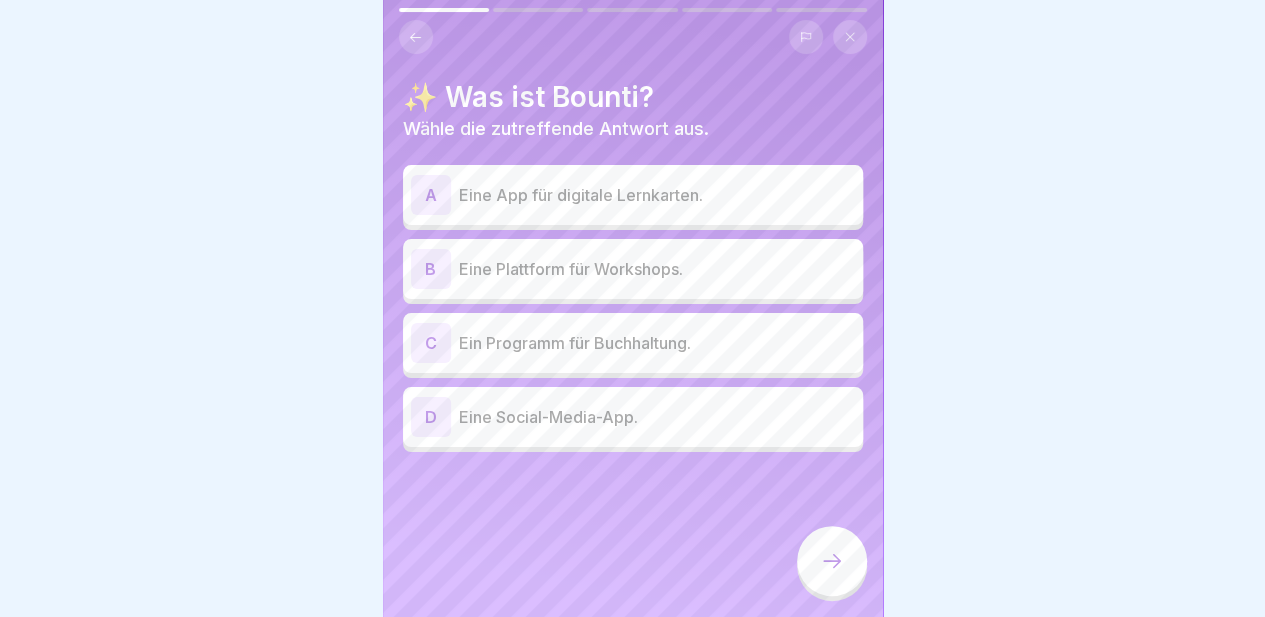 click on "A" at bounding box center (431, 195) 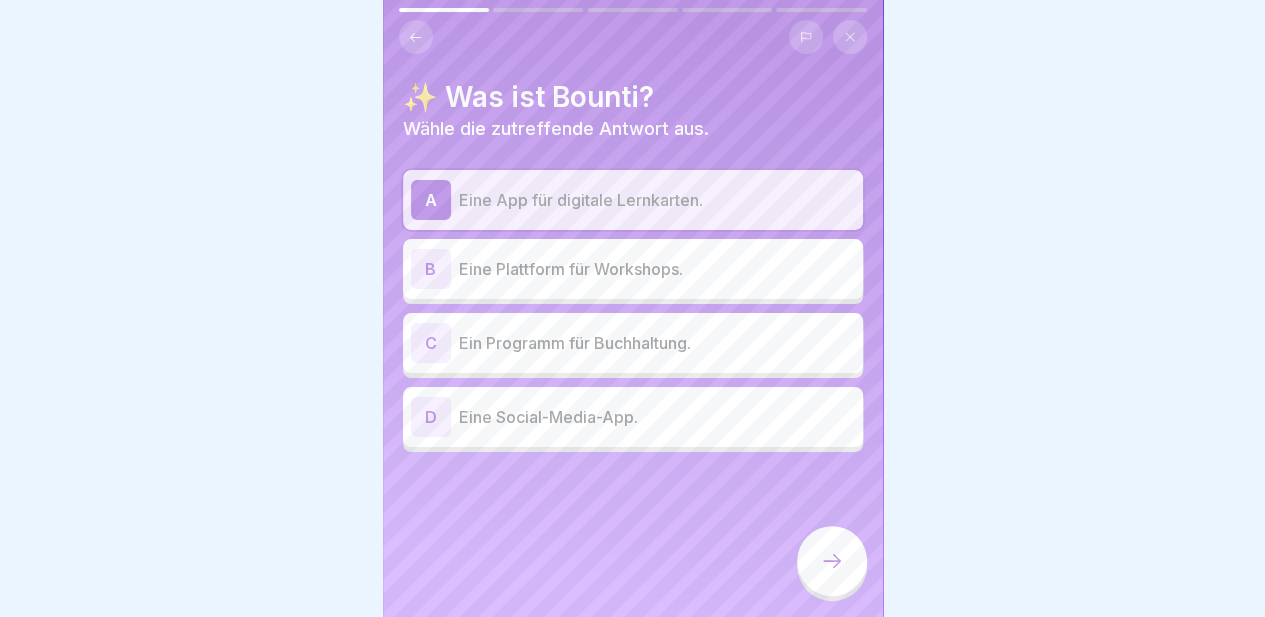 click on "B" at bounding box center [431, 269] 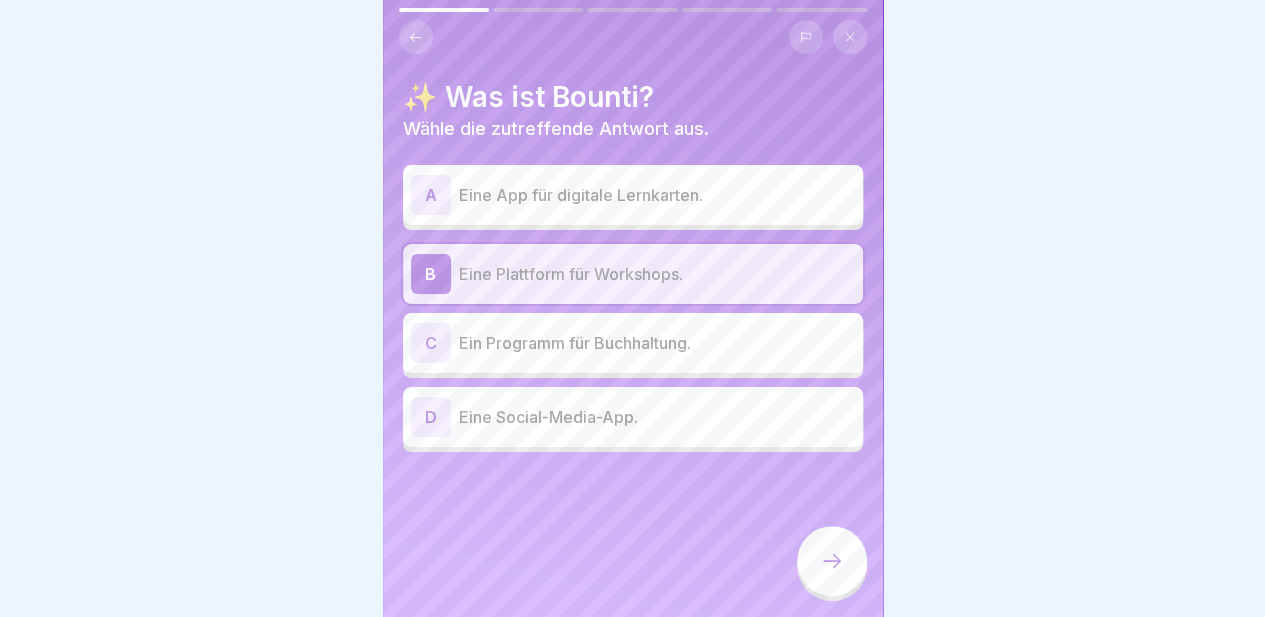 click on "A" at bounding box center (431, 195) 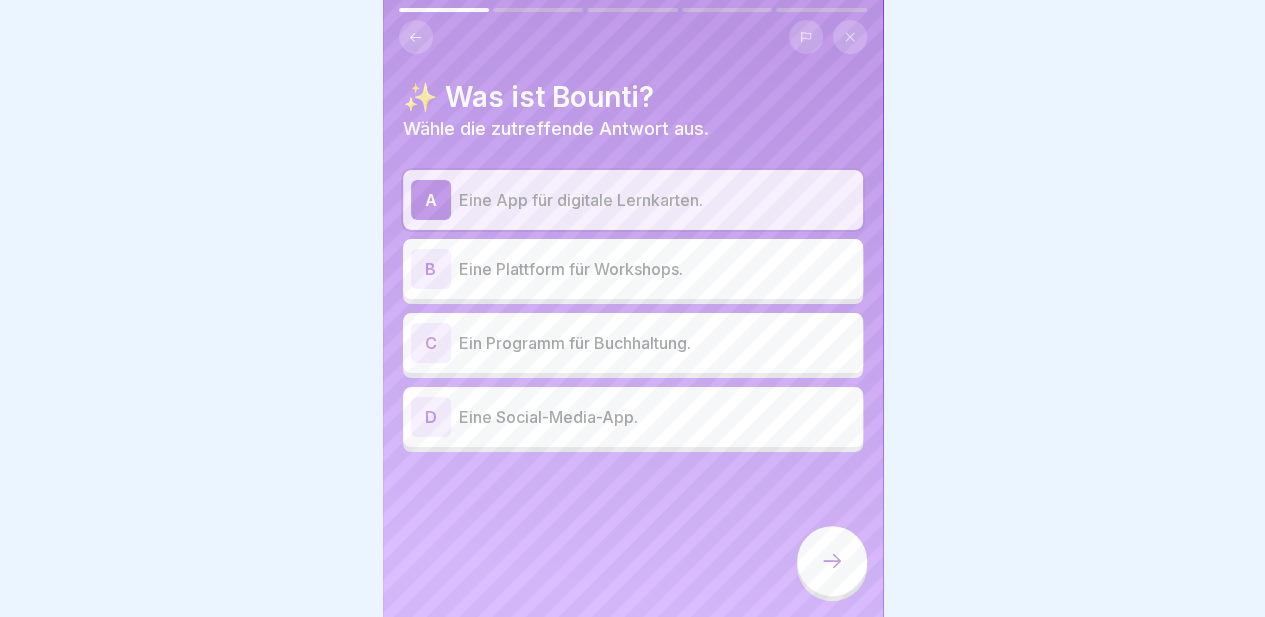 click on "C" at bounding box center [431, 343] 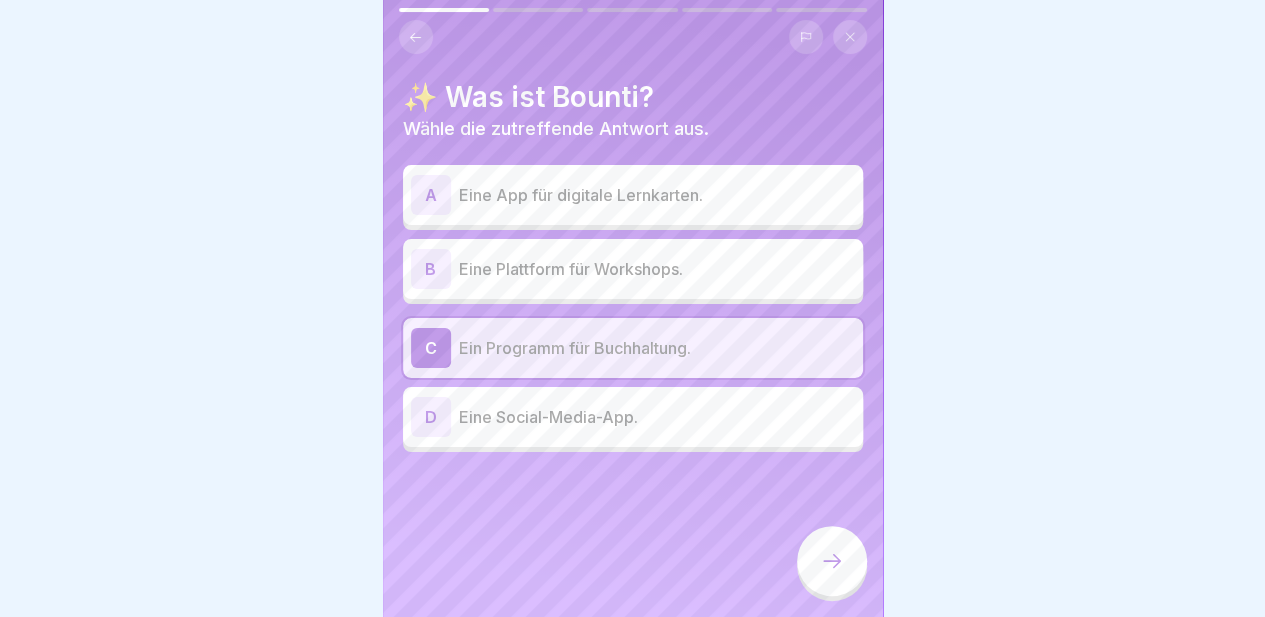 click on "A" at bounding box center (431, 195) 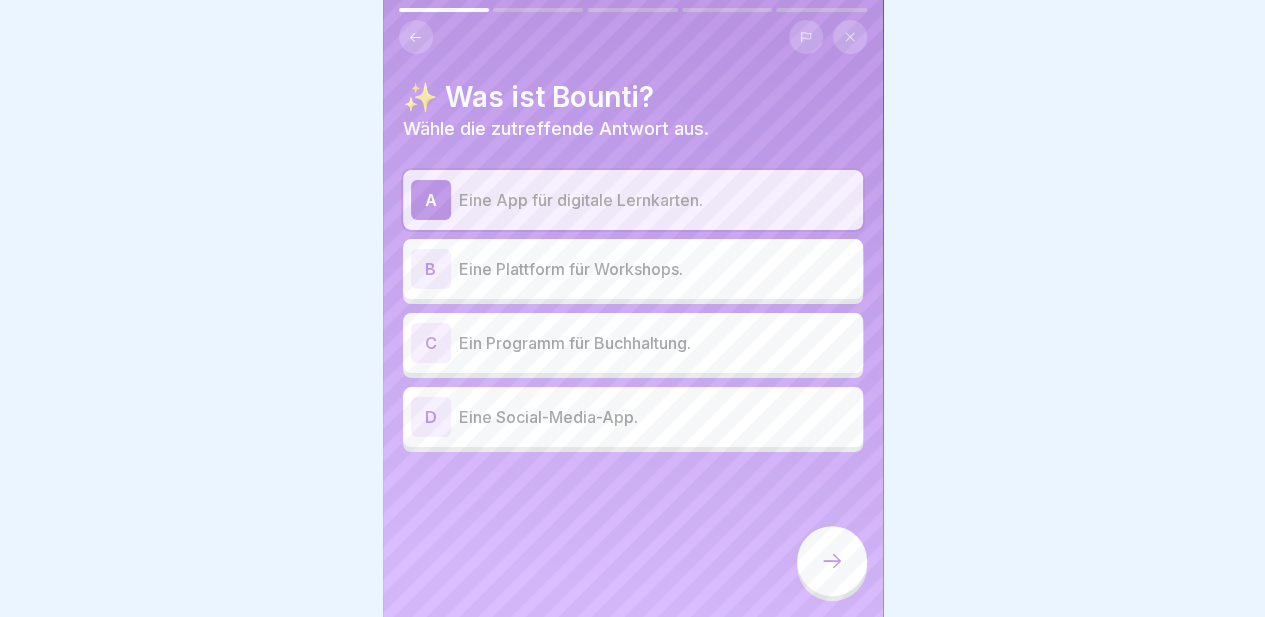 click at bounding box center (832, 561) 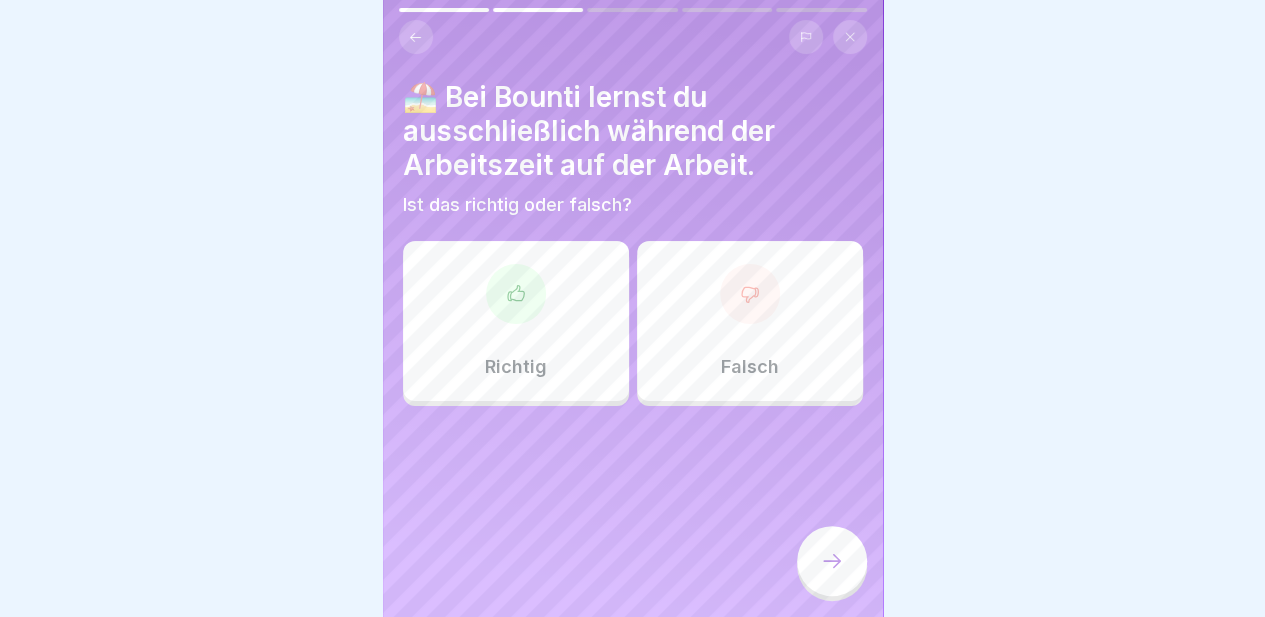 click on "Falsch" at bounding box center (750, 367) 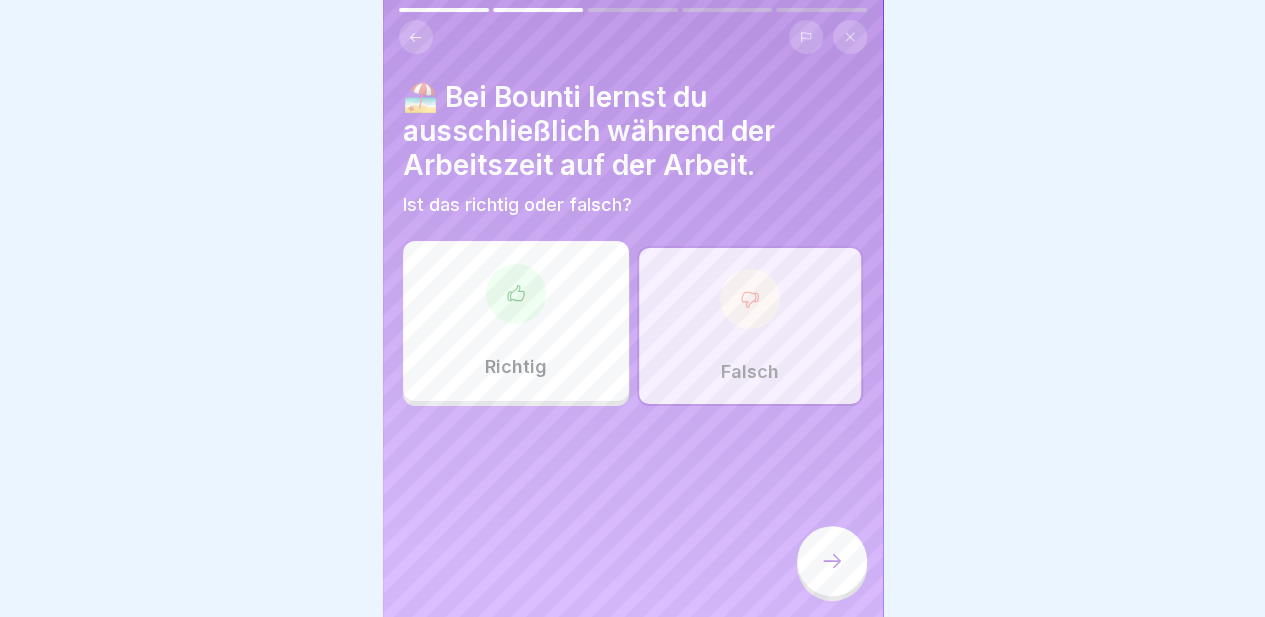 click 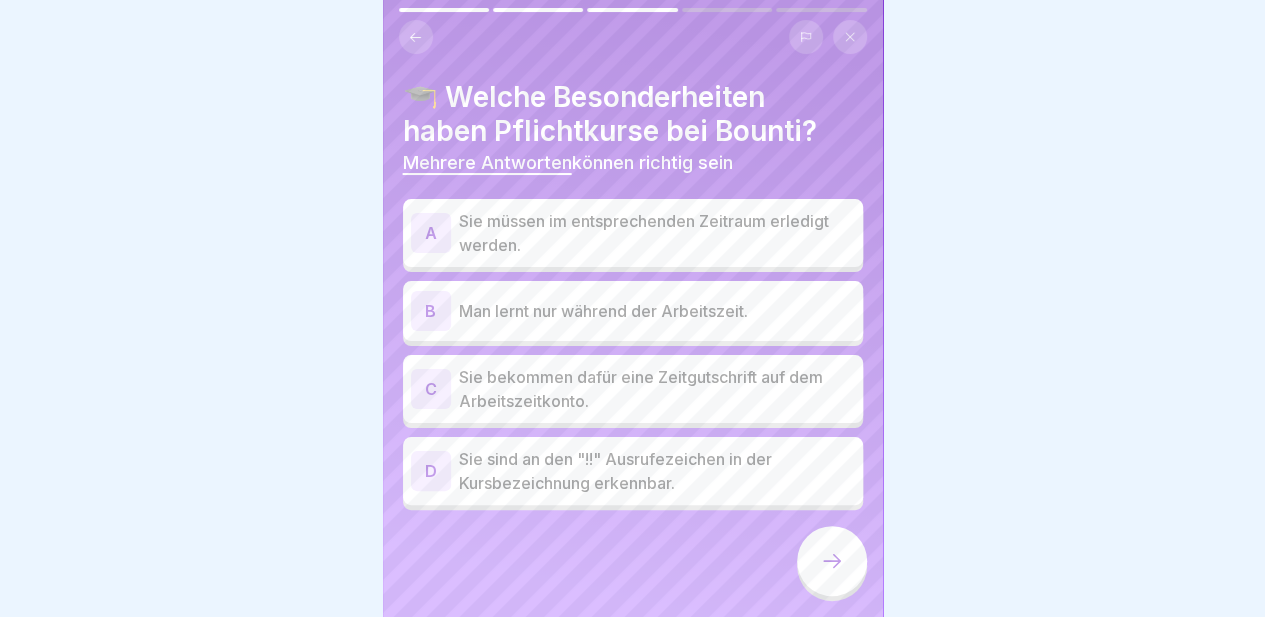 click on "A" at bounding box center (431, 233) 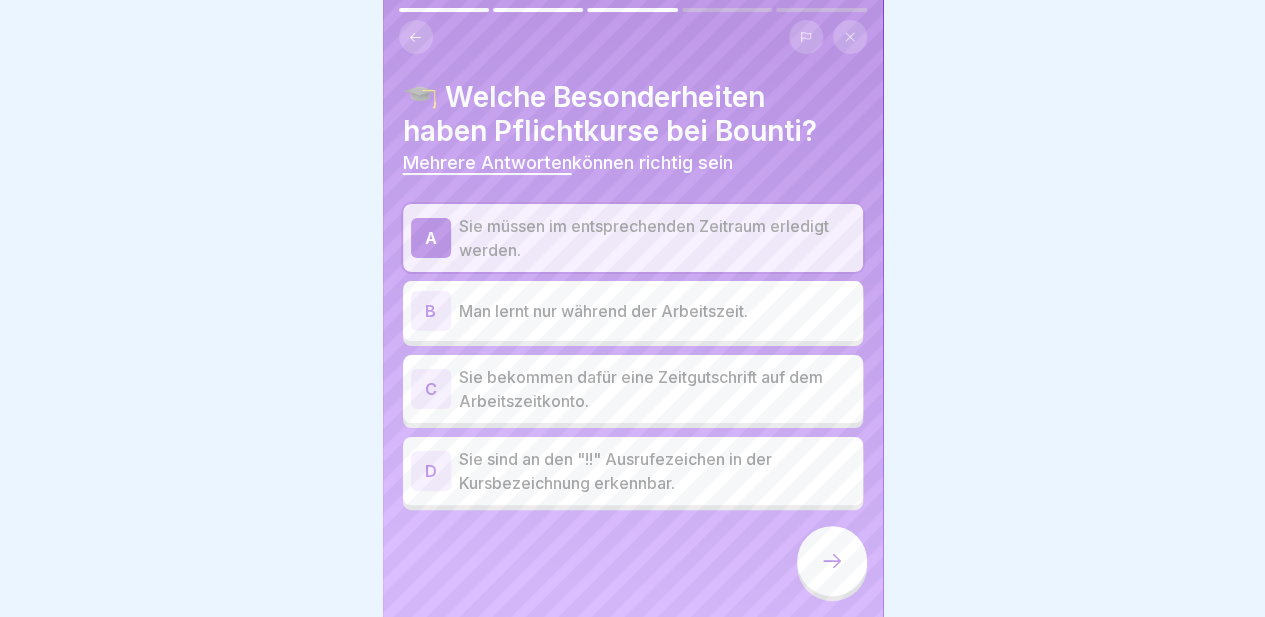 click on "C" at bounding box center (431, 389) 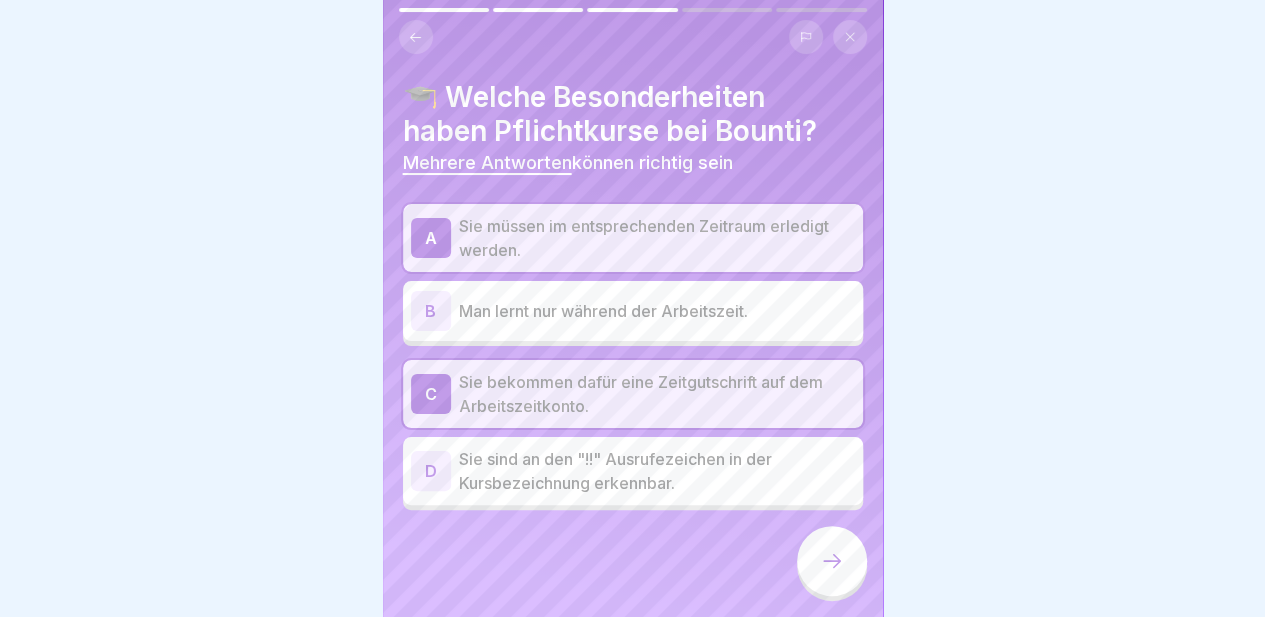 click on "C" at bounding box center (431, 394) 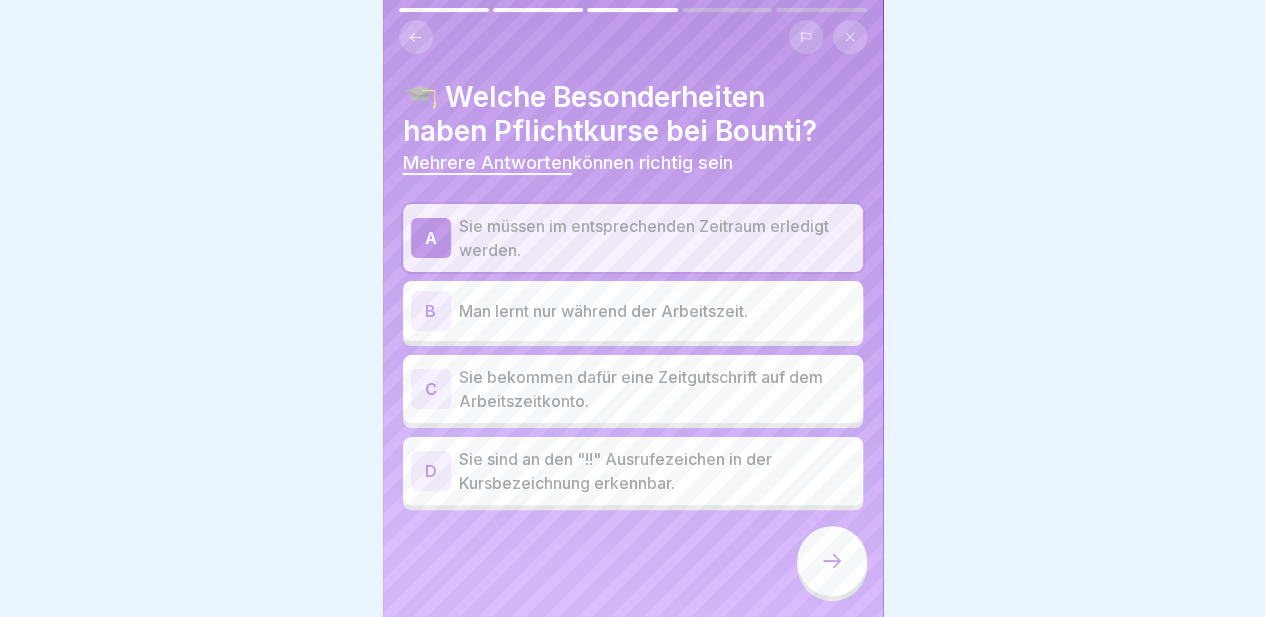 click on "C" at bounding box center (431, 389) 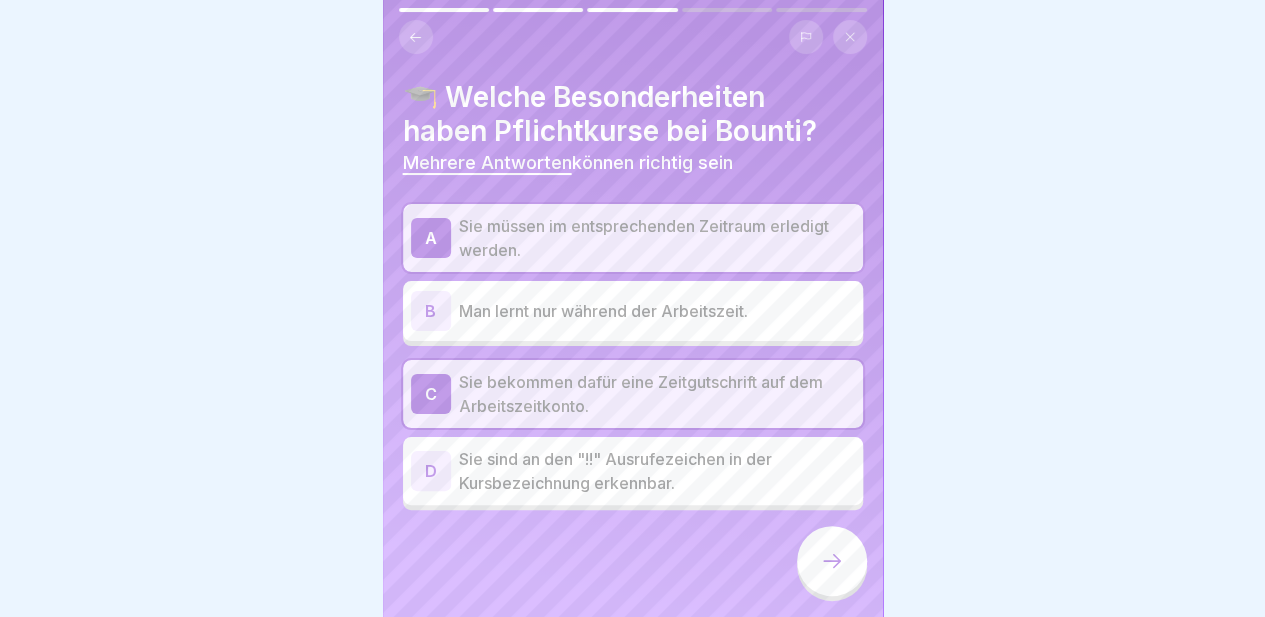 click 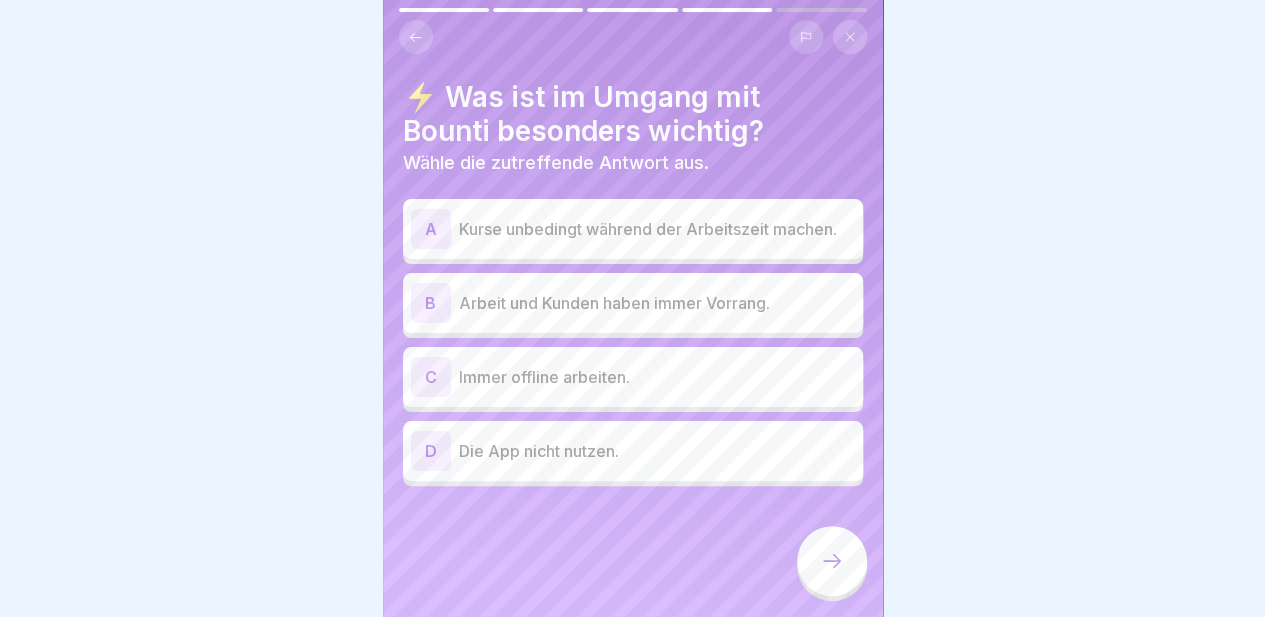 click on "B" at bounding box center (431, 303) 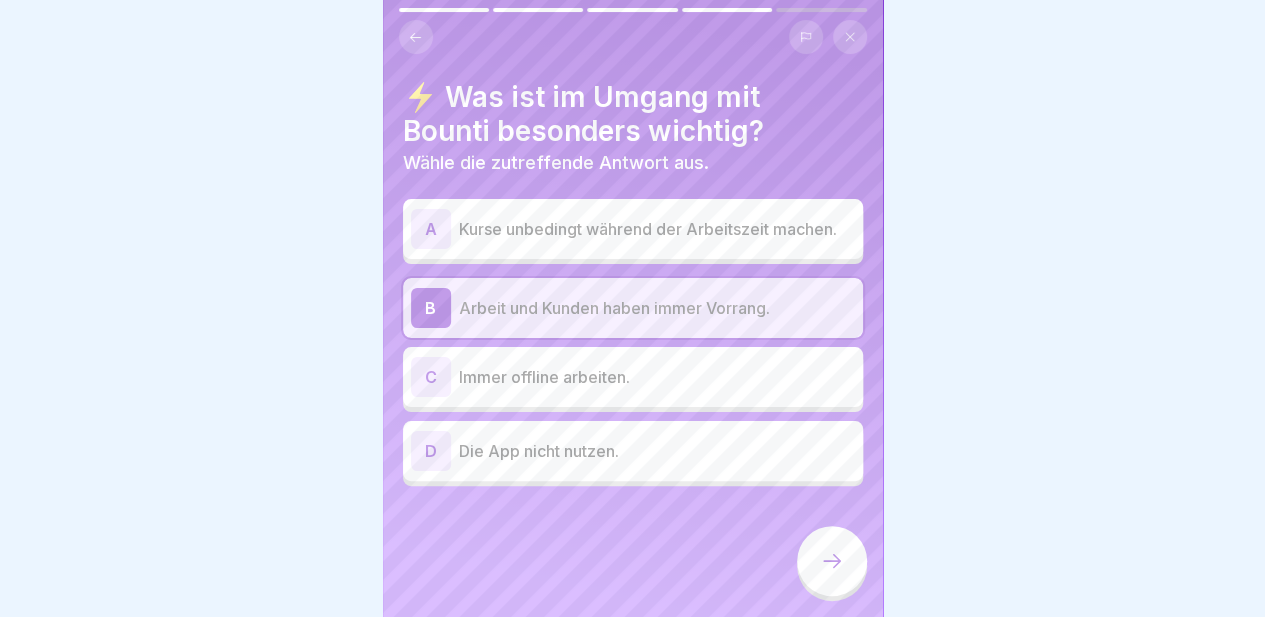 click on "D" at bounding box center (431, 451) 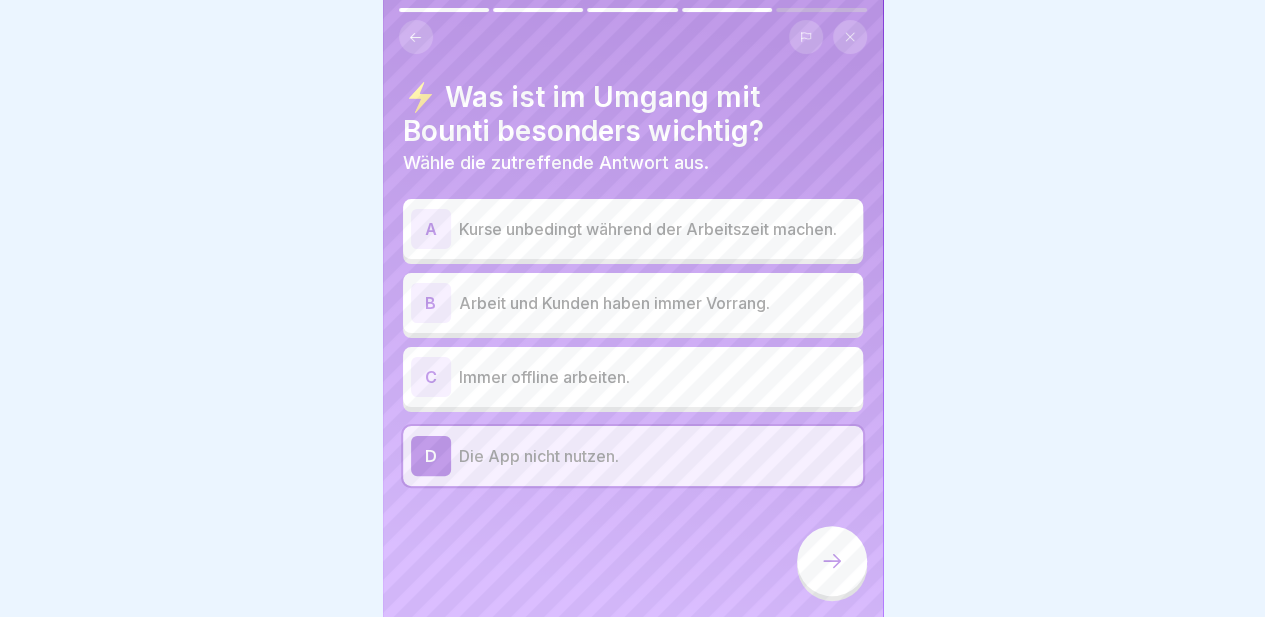 click on "D" at bounding box center (431, 456) 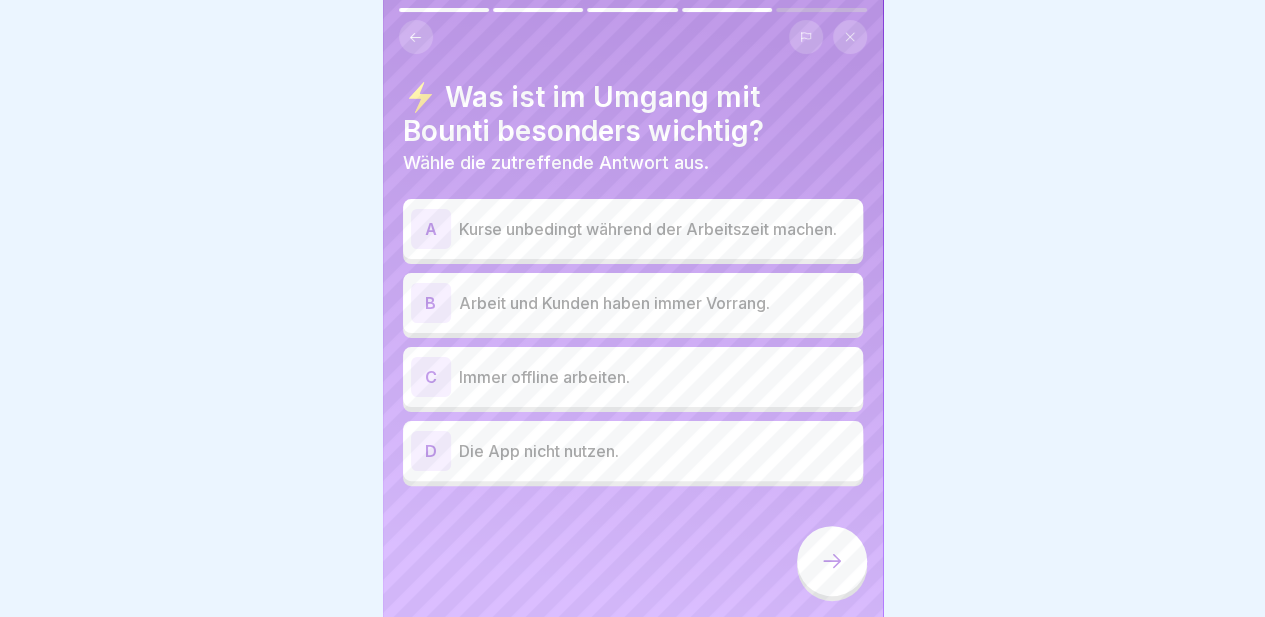 click on "B" at bounding box center [431, 303] 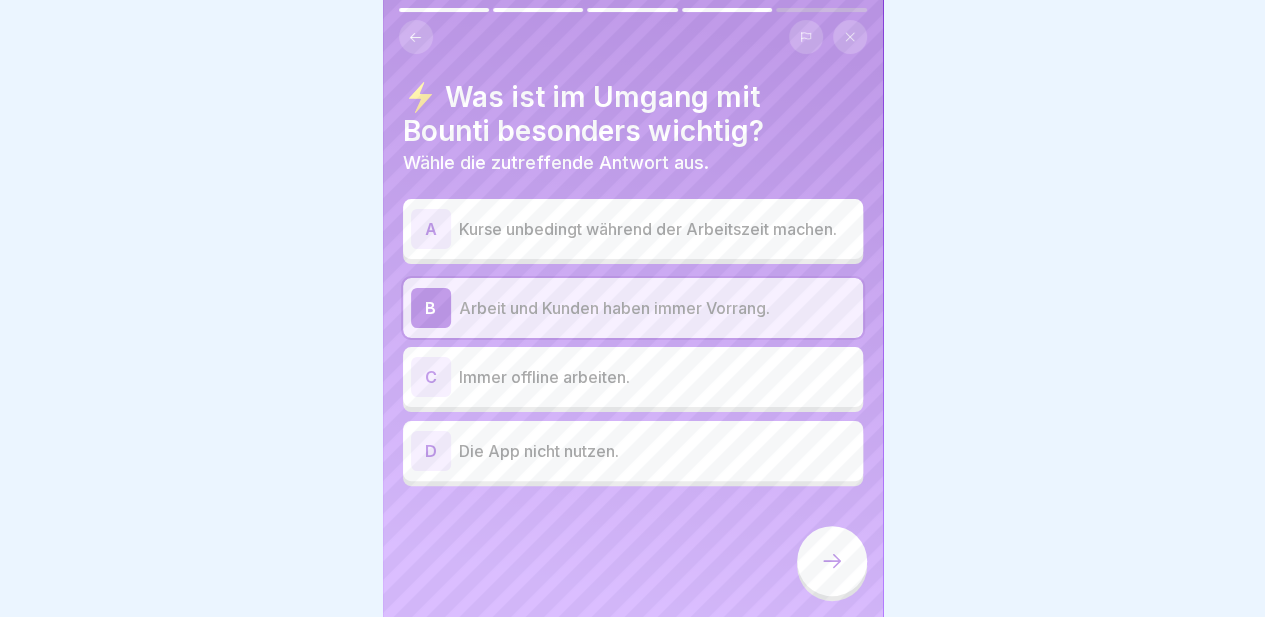 drag, startPoint x: 835, startPoint y: 582, endPoint x: 849, endPoint y: 585, distance: 14.3178215 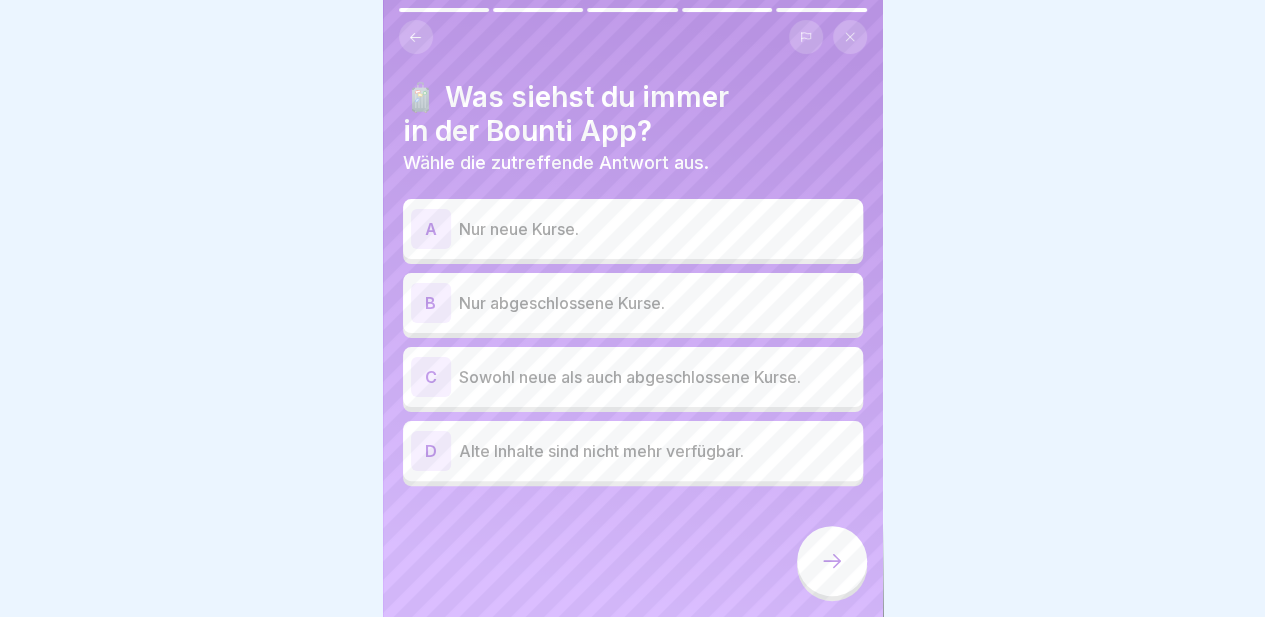 click on "A" at bounding box center [431, 229] 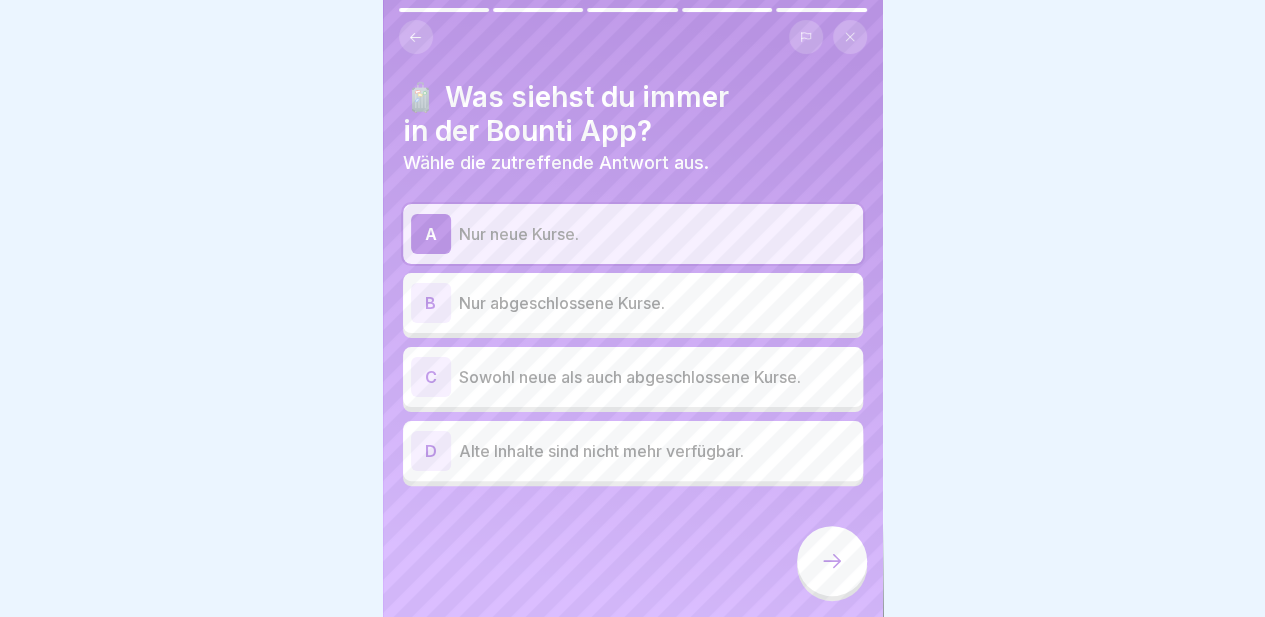click on "B" at bounding box center [431, 303] 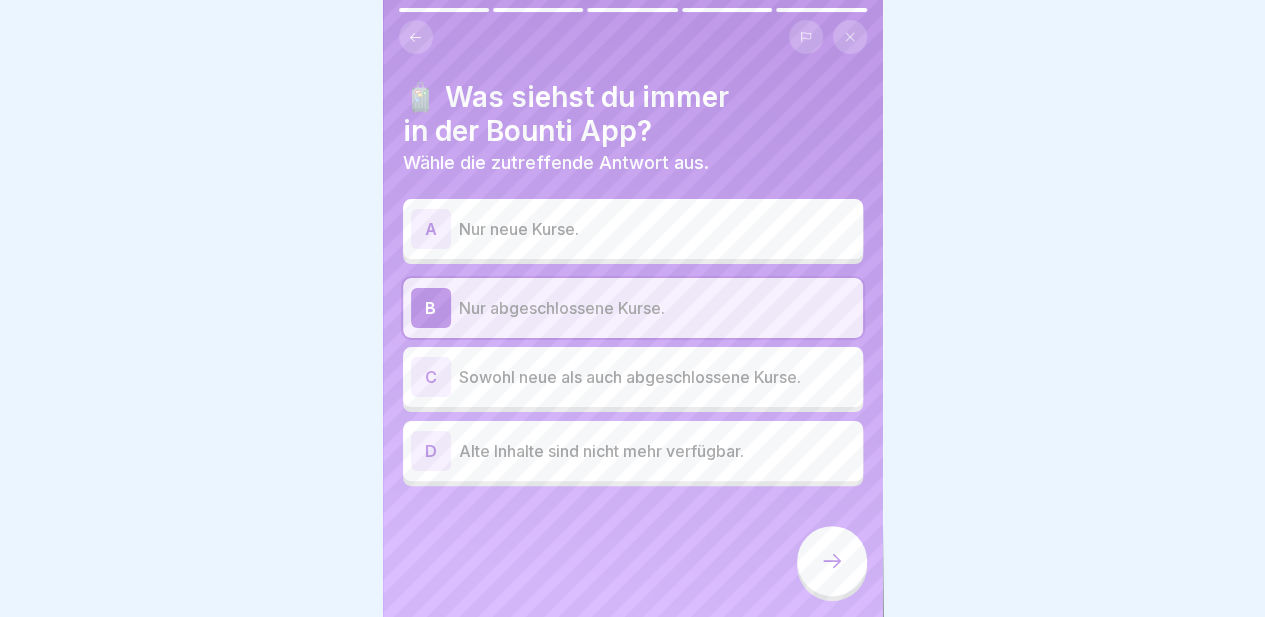 click on "A" at bounding box center (431, 229) 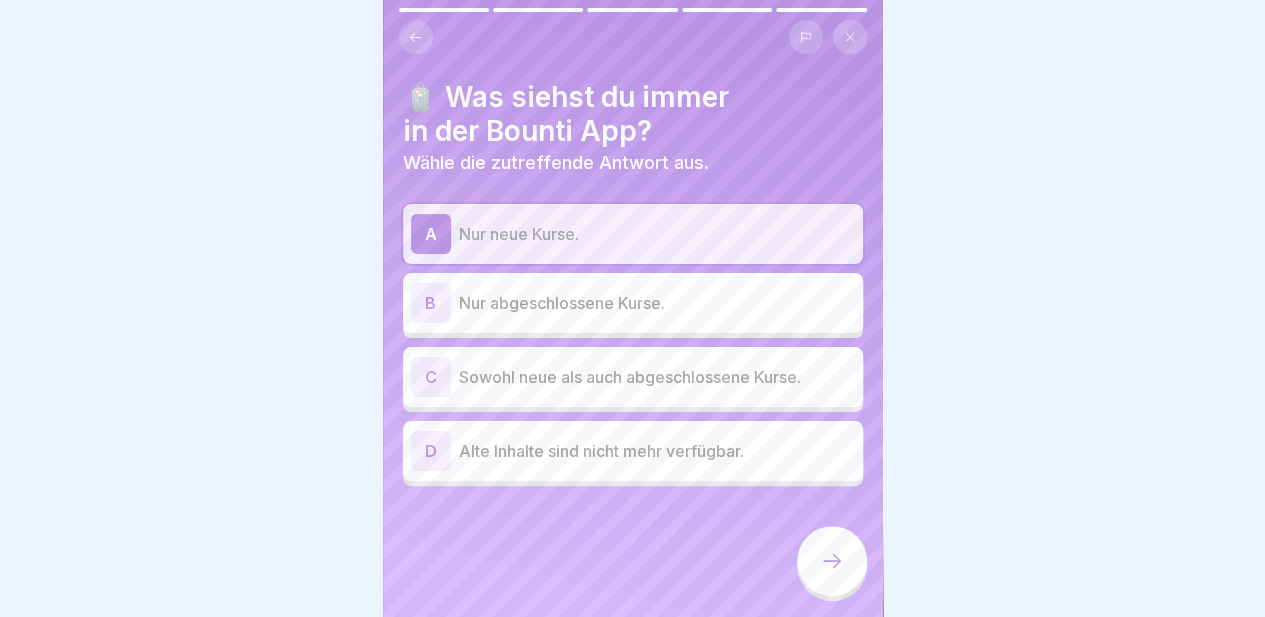 click on "C" at bounding box center [431, 377] 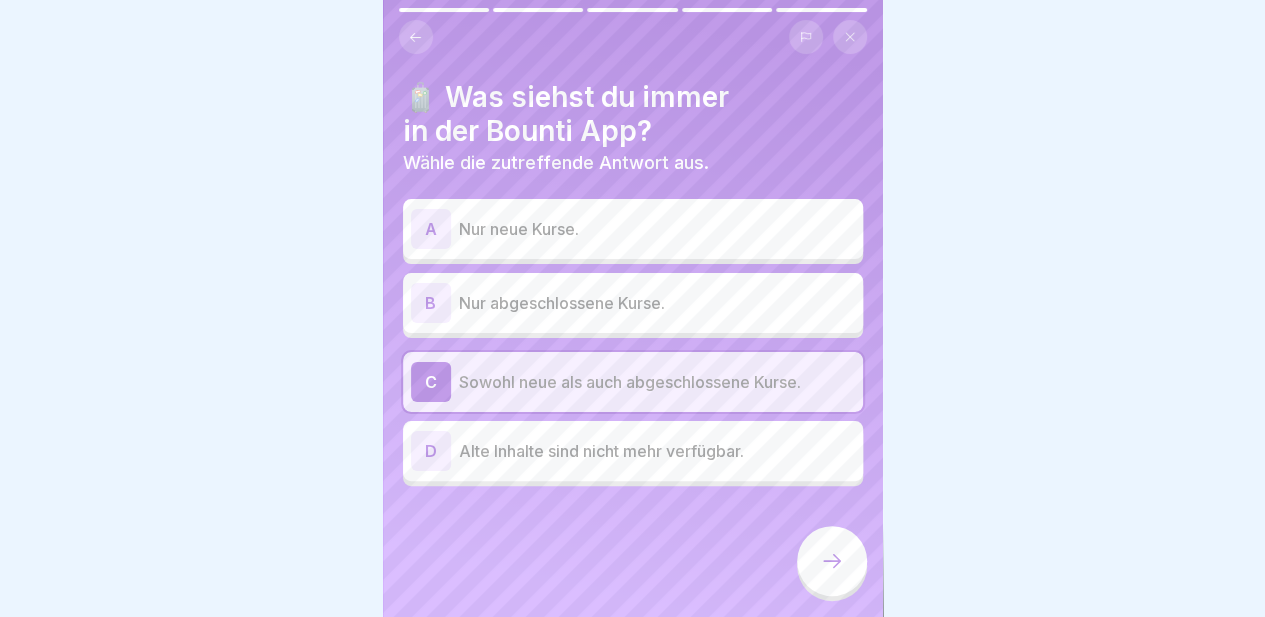 click on "B" at bounding box center (431, 303) 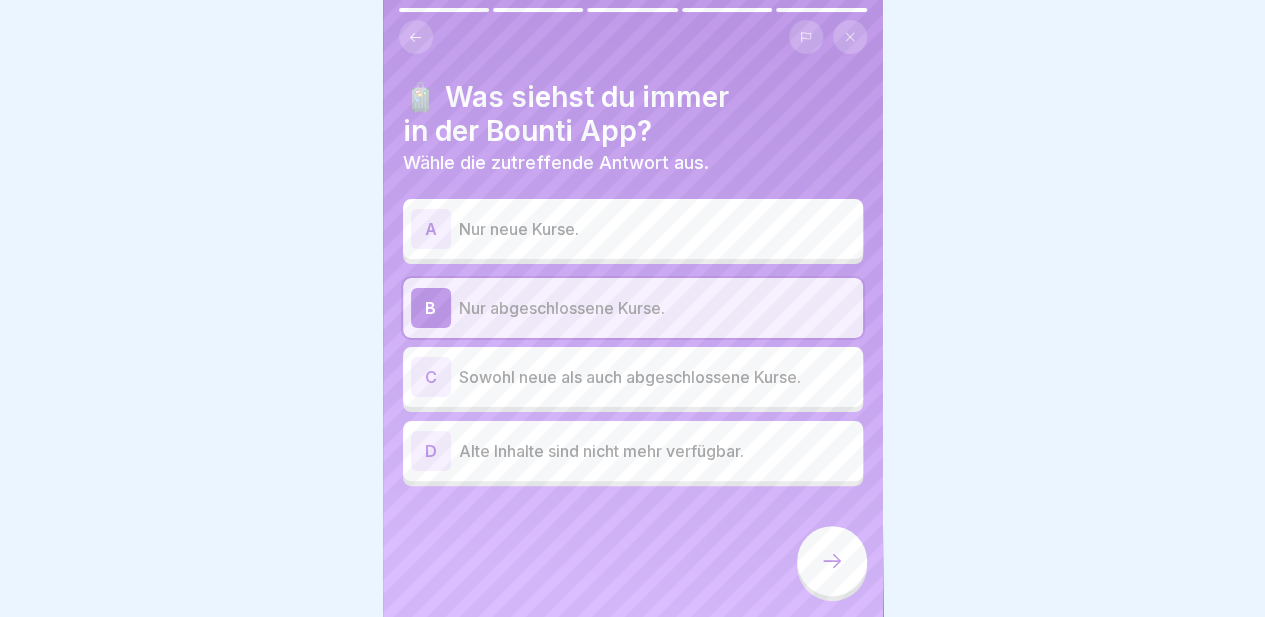 click on "C" at bounding box center (431, 377) 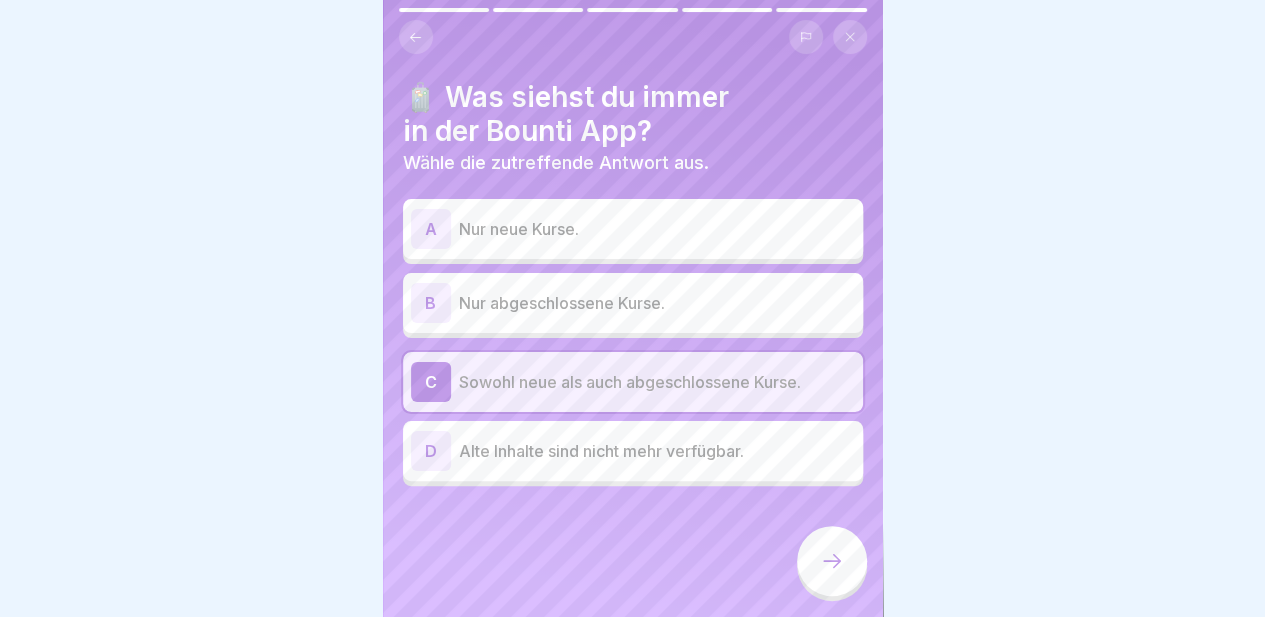 click on "D" at bounding box center (431, 451) 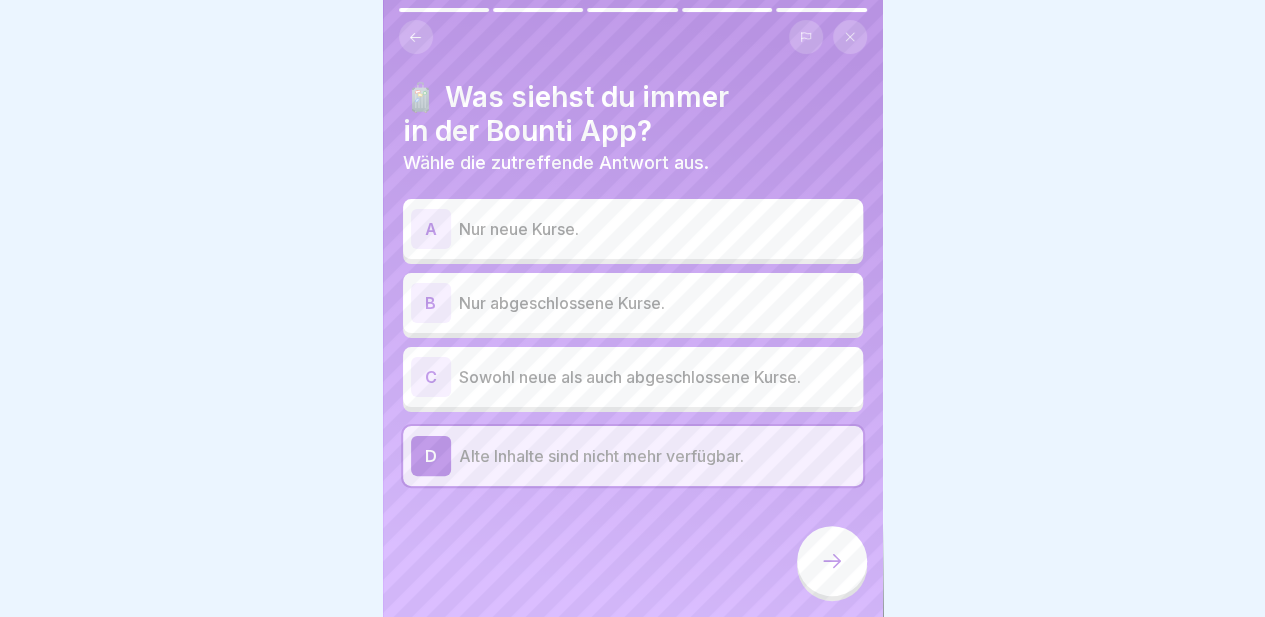 click on "C" at bounding box center [431, 377] 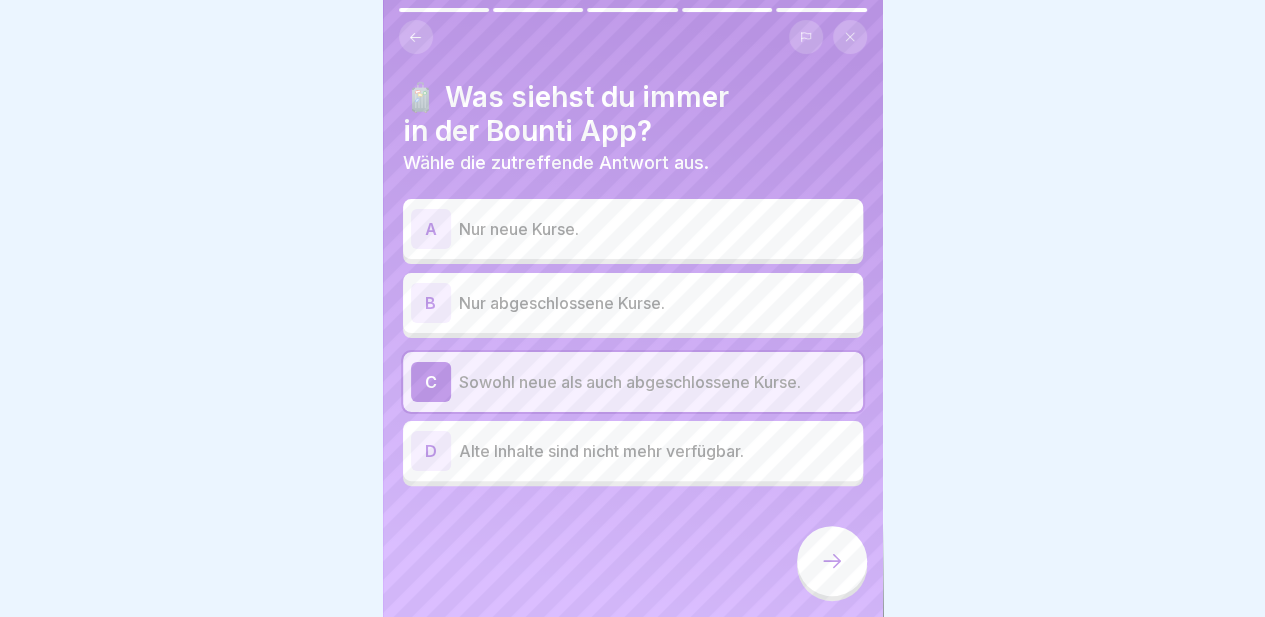 click 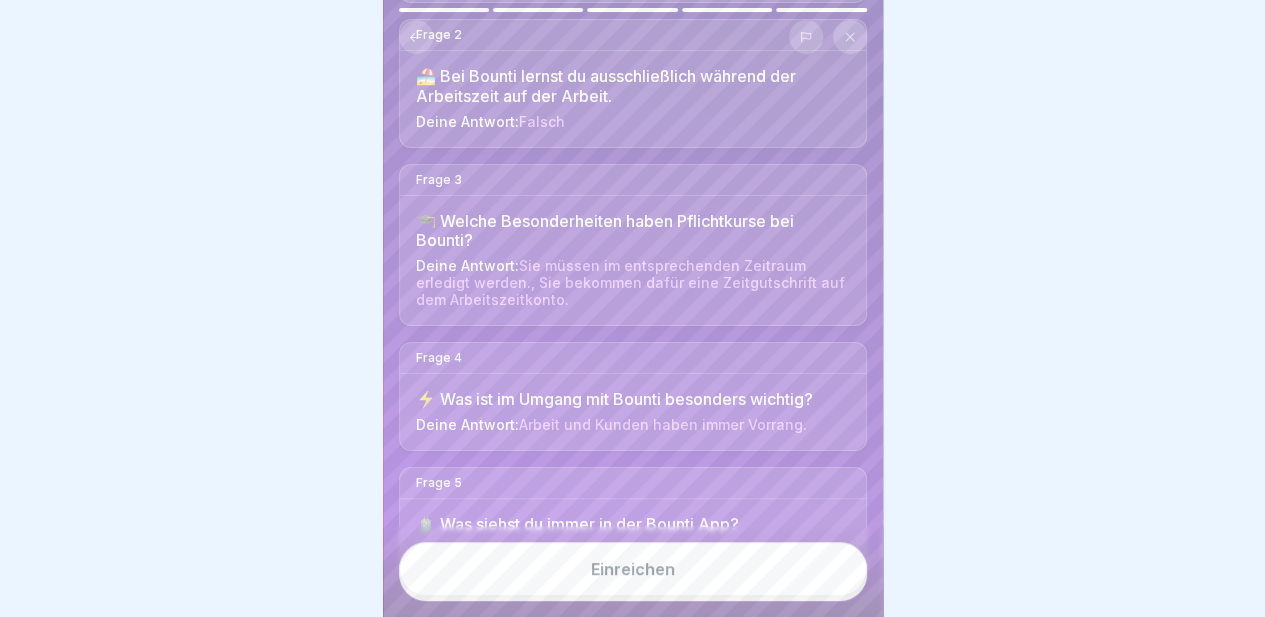 scroll, scrollTop: 355, scrollLeft: 0, axis: vertical 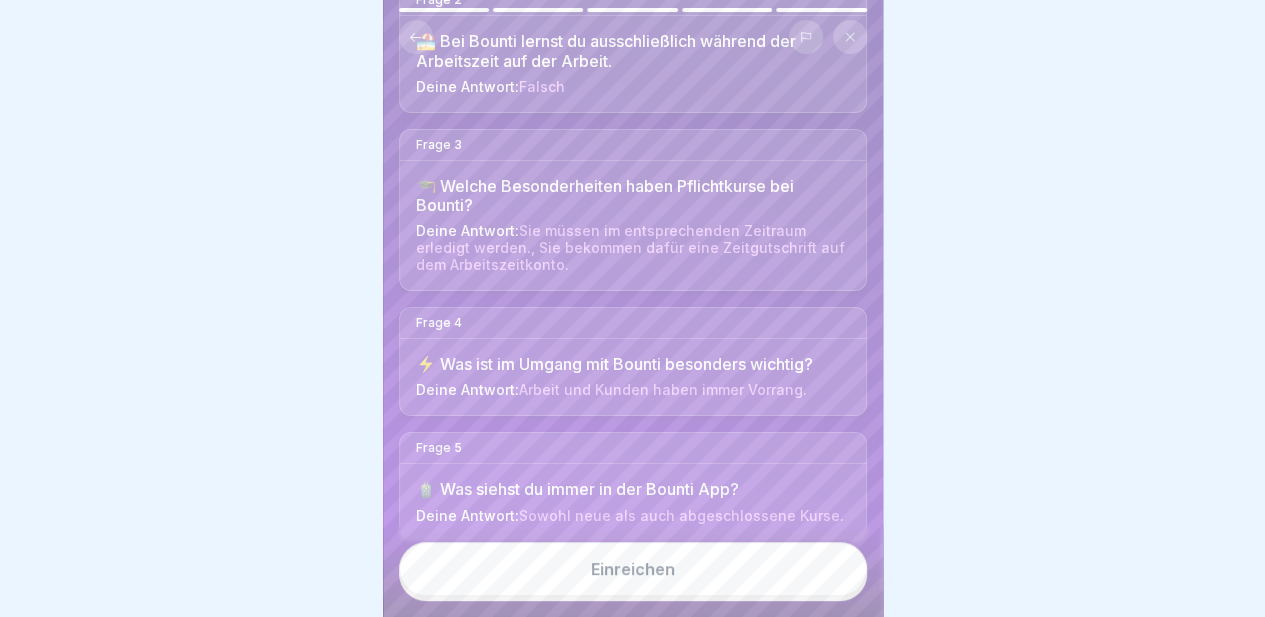 click on "Einreichen" at bounding box center (633, 569) 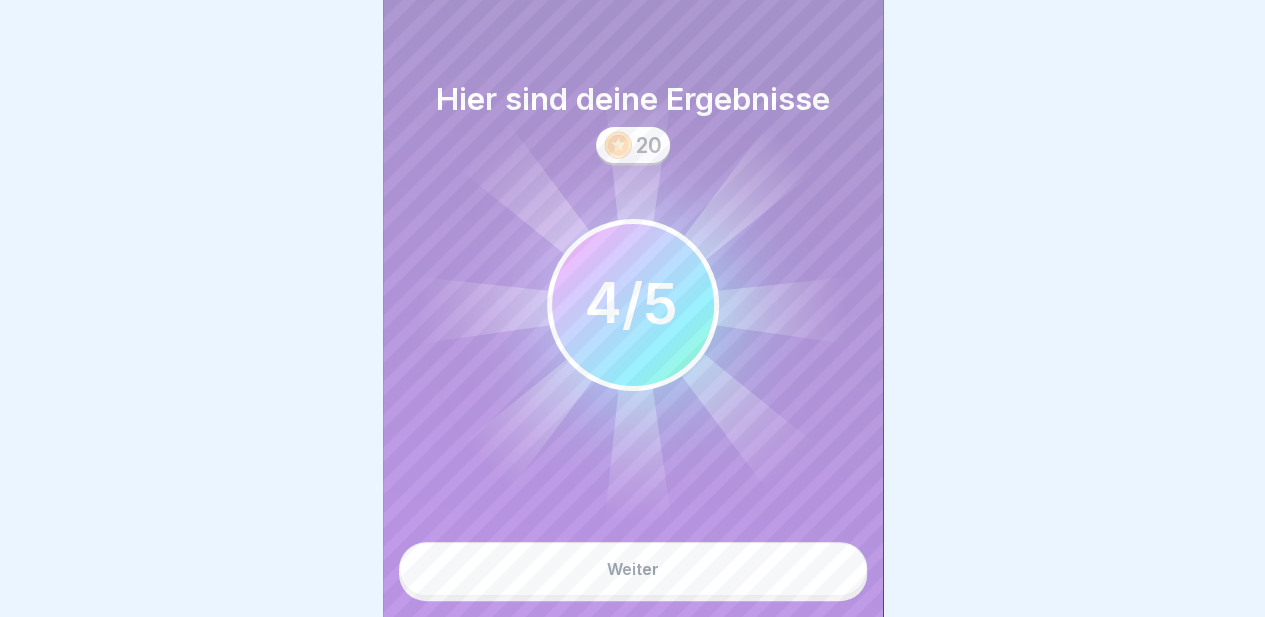 click on "Weiter" at bounding box center [633, 569] 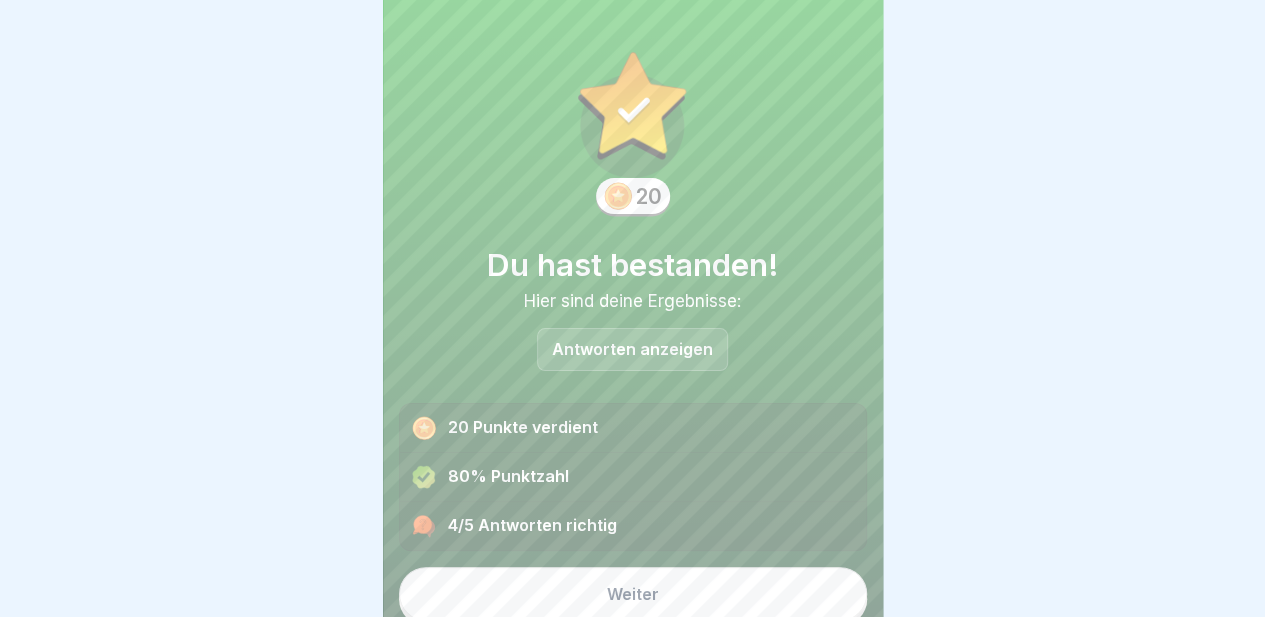 click on "Weiter" at bounding box center (633, 594) 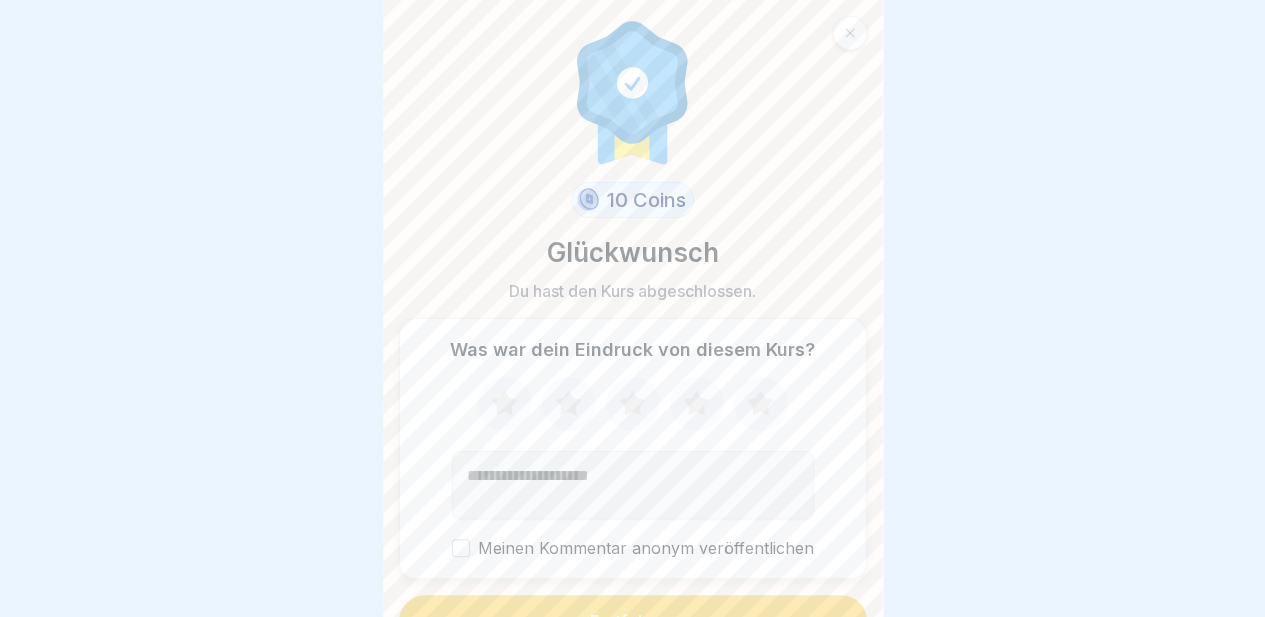 drag, startPoint x: 454, startPoint y: 532, endPoint x: 534, endPoint y: 569, distance: 88.14193 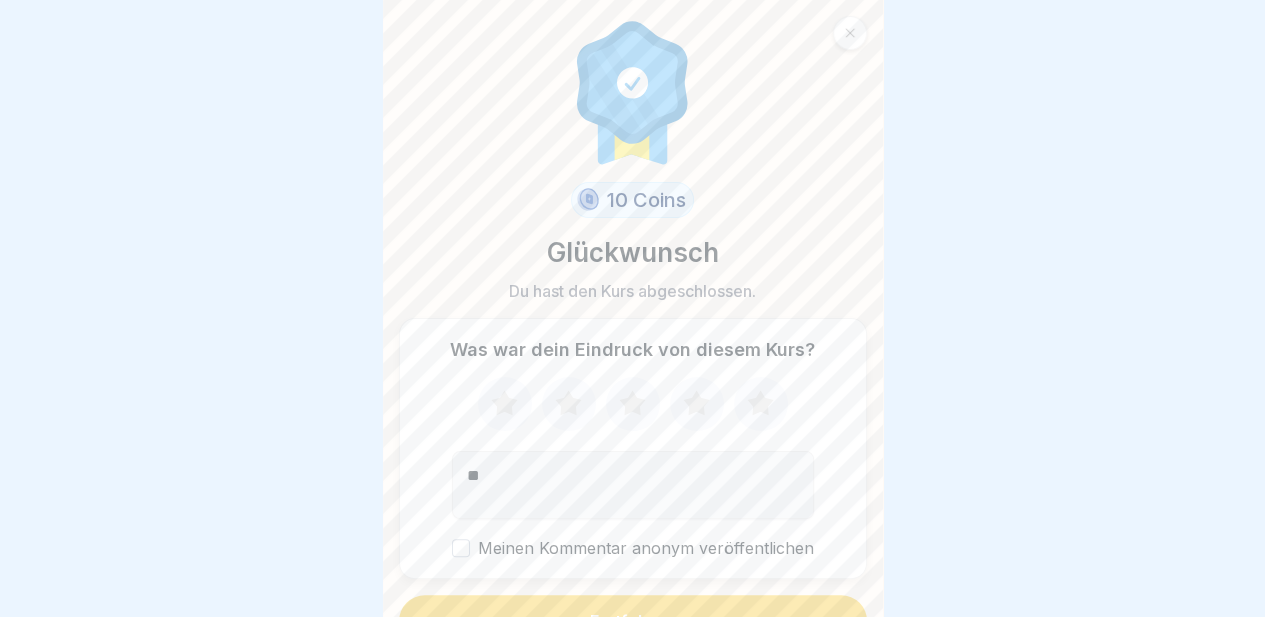 type on "**" 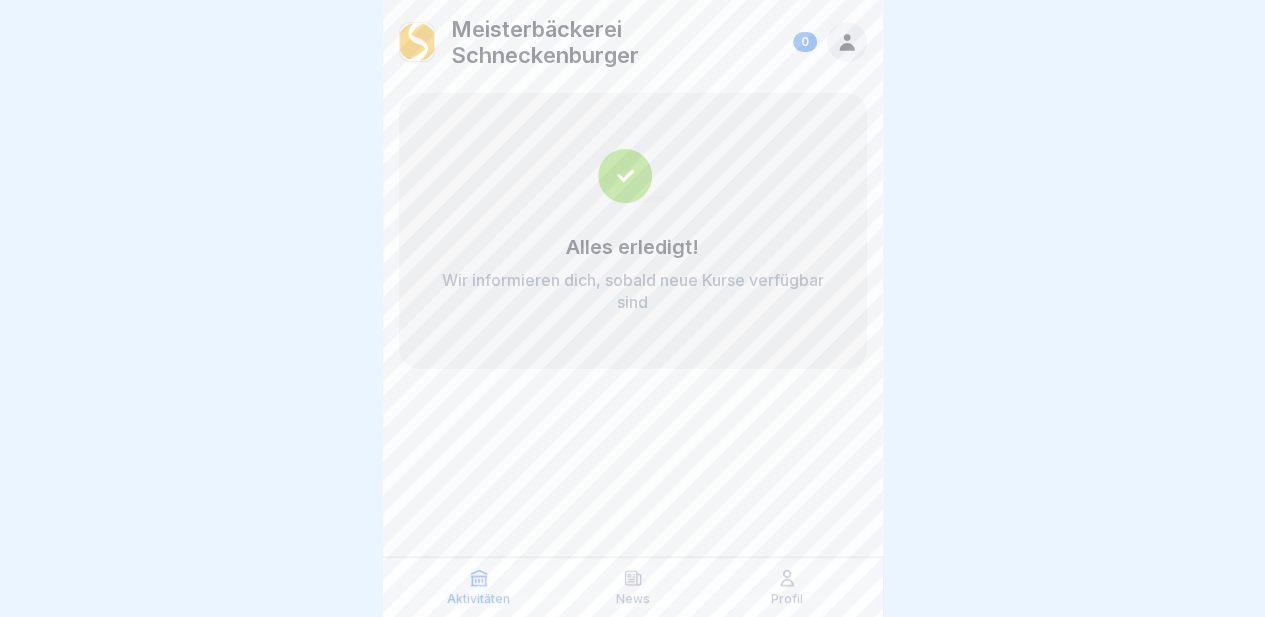 scroll, scrollTop: 15, scrollLeft: 0, axis: vertical 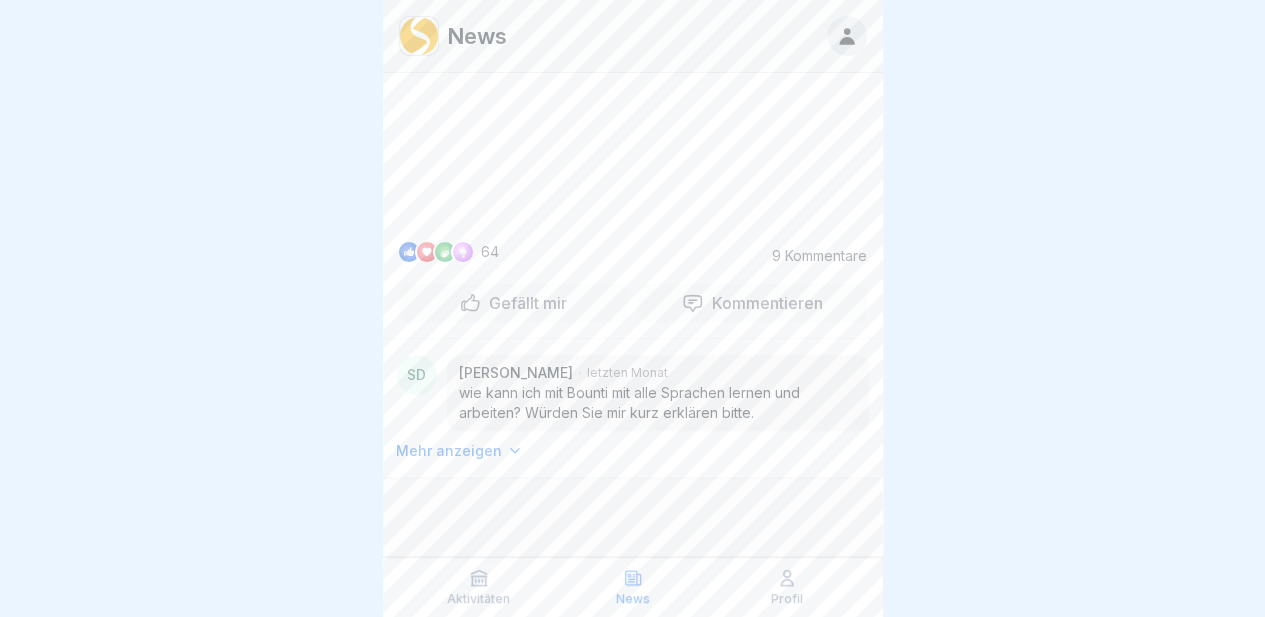 click on "Profil" at bounding box center (787, 587) 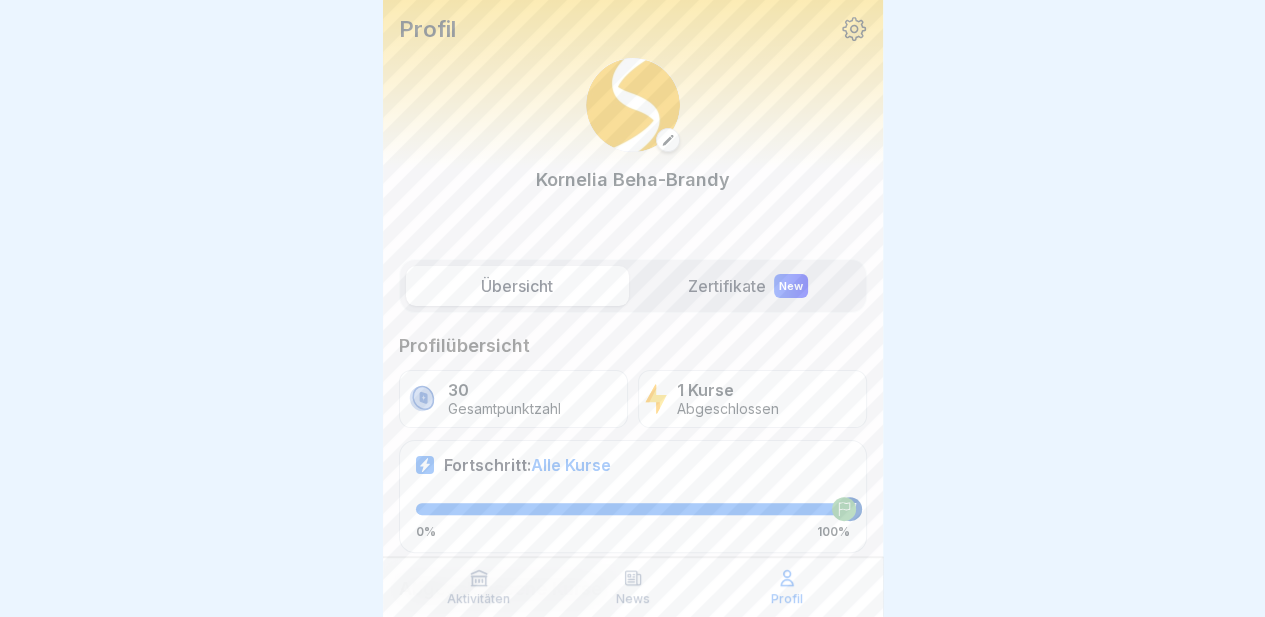 scroll, scrollTop: 15, scrollLeft: 0, axis: vertical 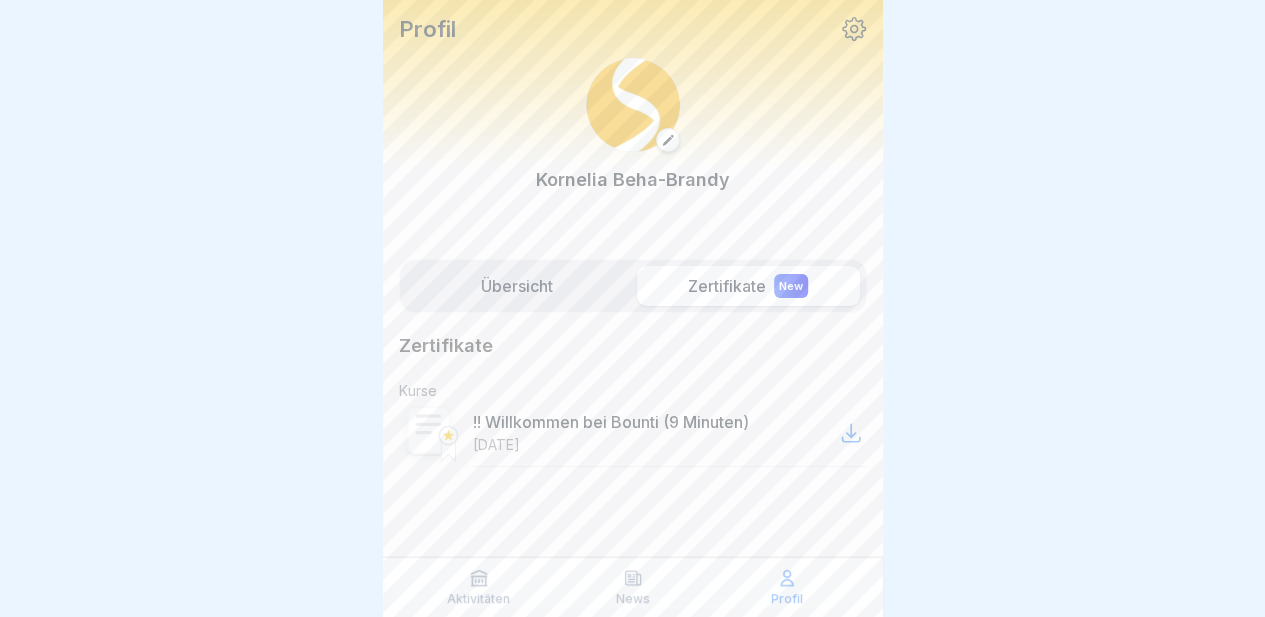 click on "!! Willkommen bei Bounti (9 Minuten)" at bounding box center [611, 422] 